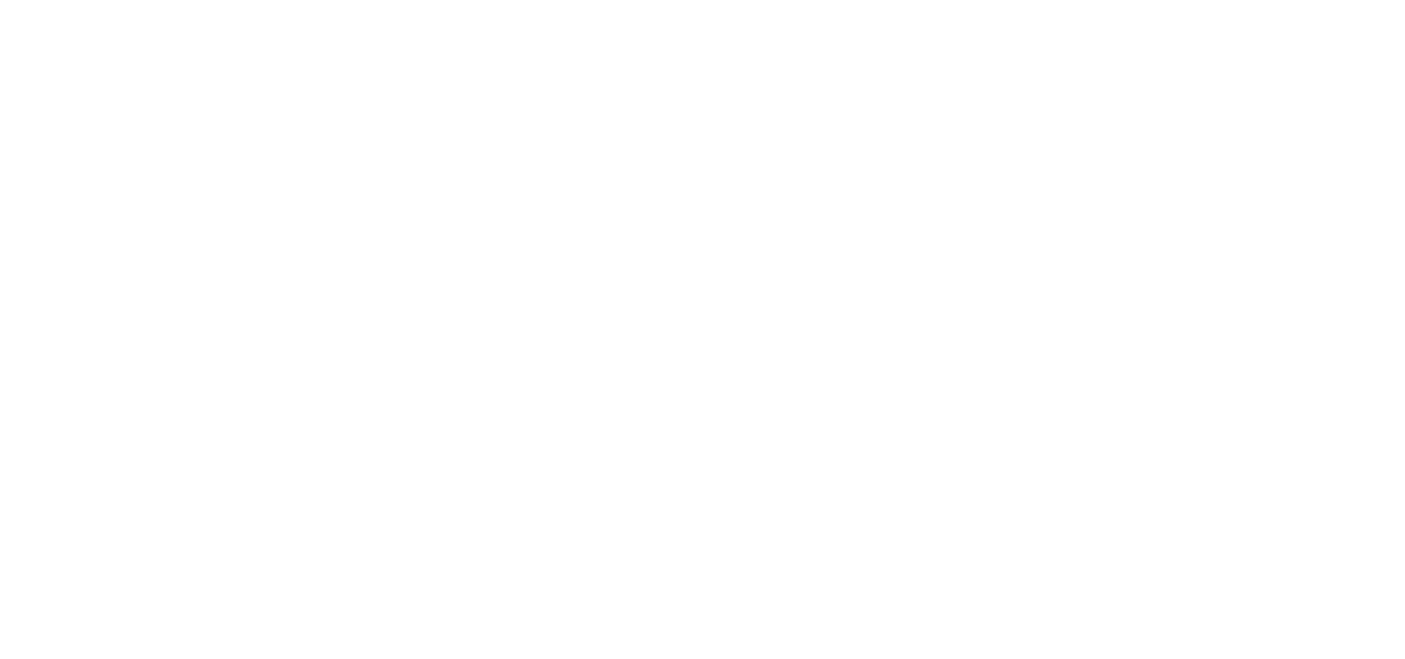 scroll, scrollTop: 0, scrollLeft: 0, axis: both 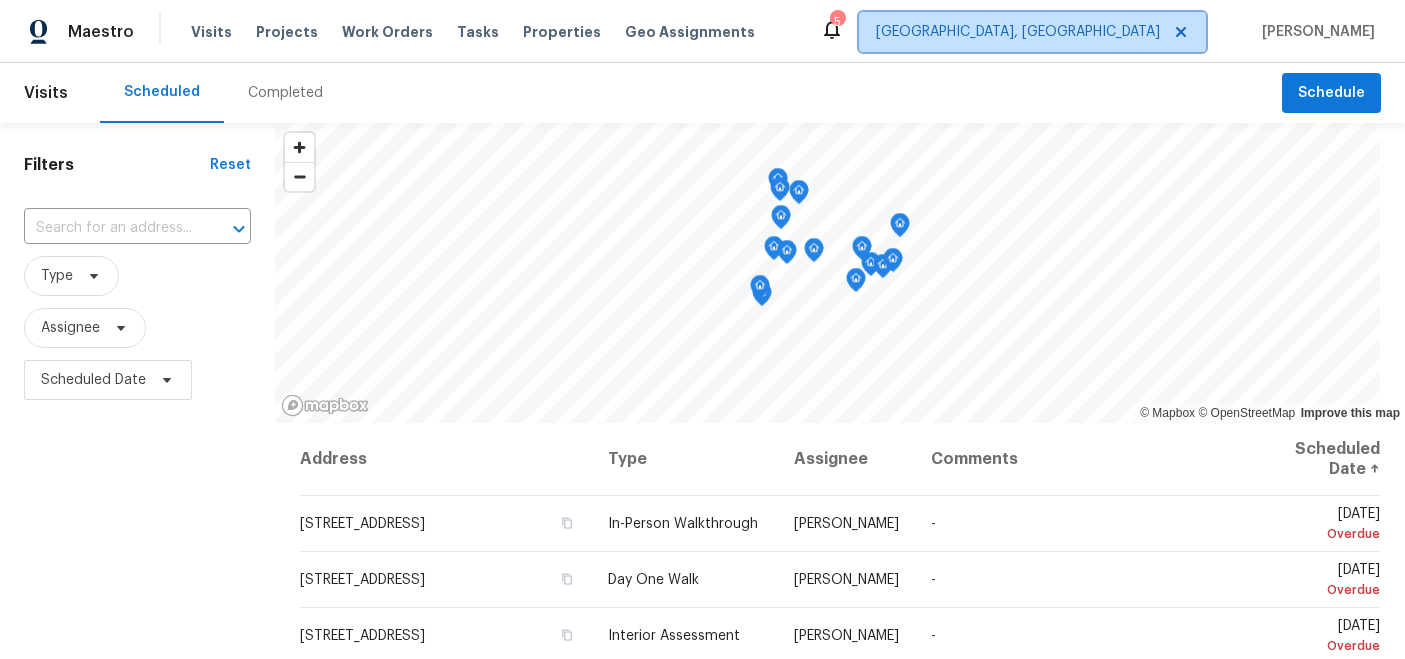 click on "[GEOGRAPHIC_DATA], [GEOGRAPHIC_DATA]" at bounding box center (1018, 32) 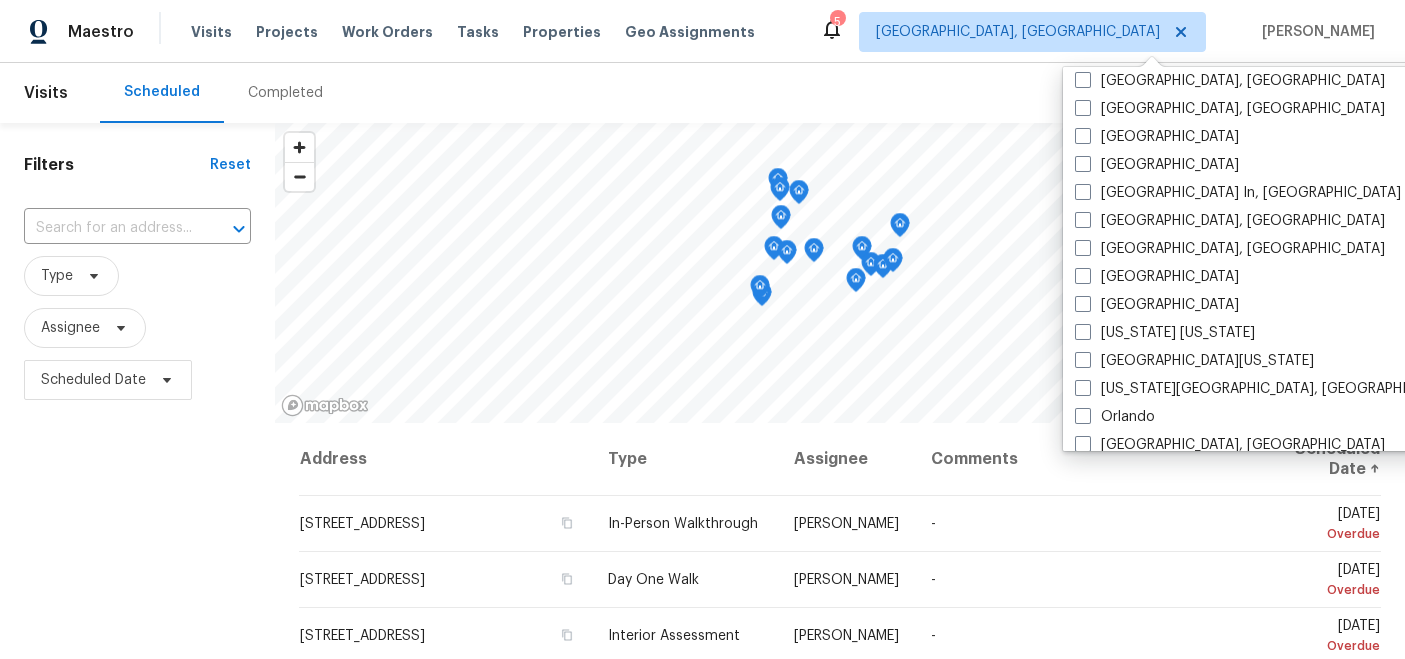 scroll, scrollTop: 803, scrollLeft: 0, axis: vertical 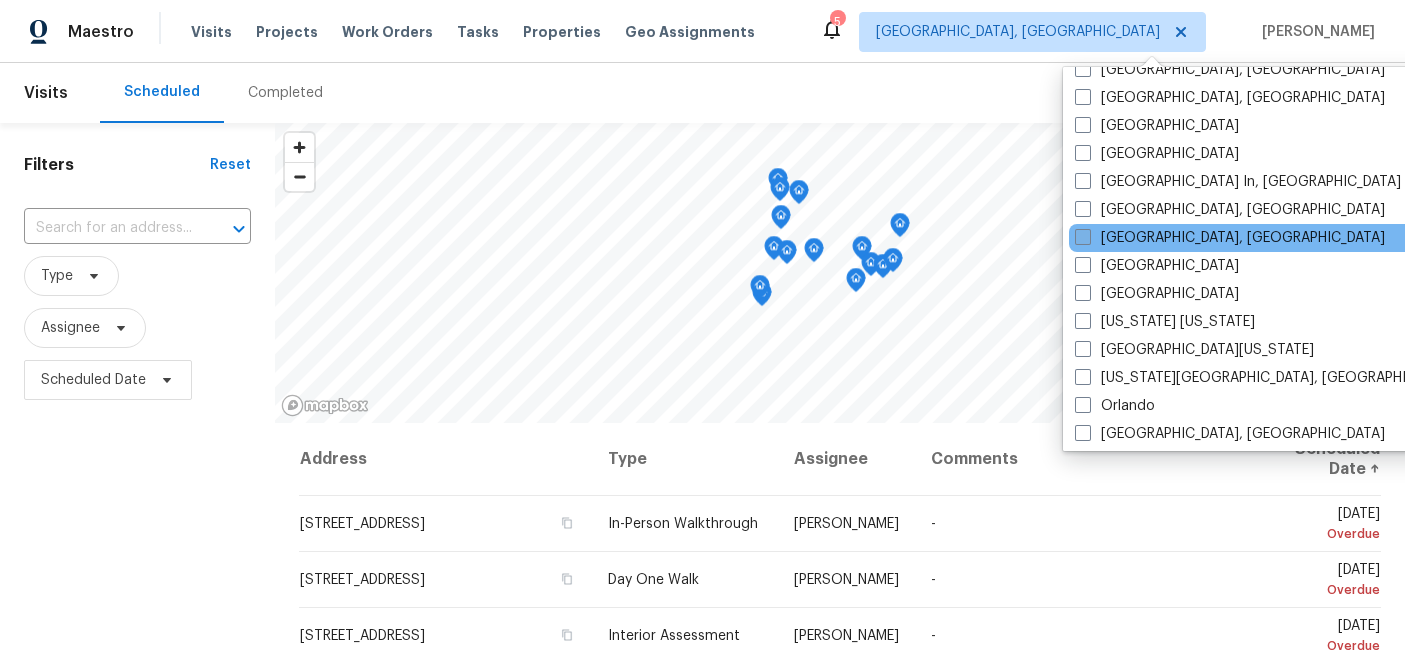 click on "[GEOGRAPHIC_DATA], [GEOGRAPHIC_DATA]" at bounding box center (1230, 238) 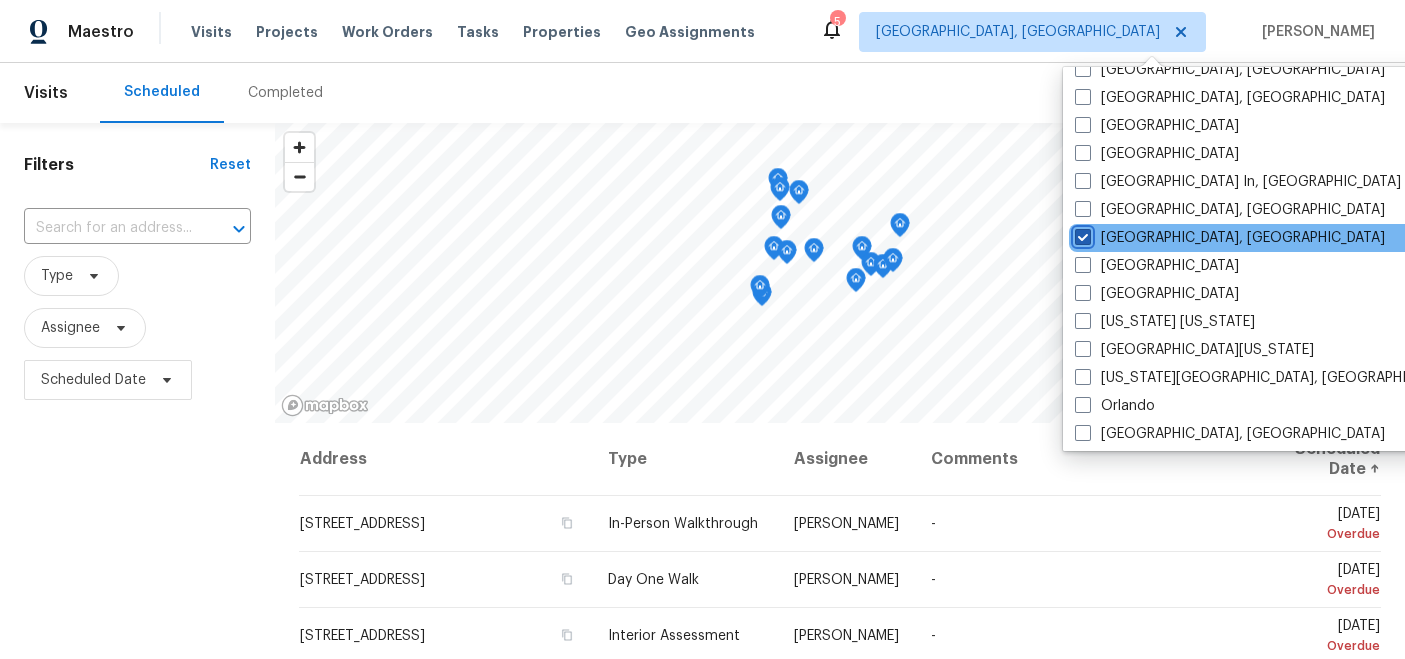 checkbox on "true" 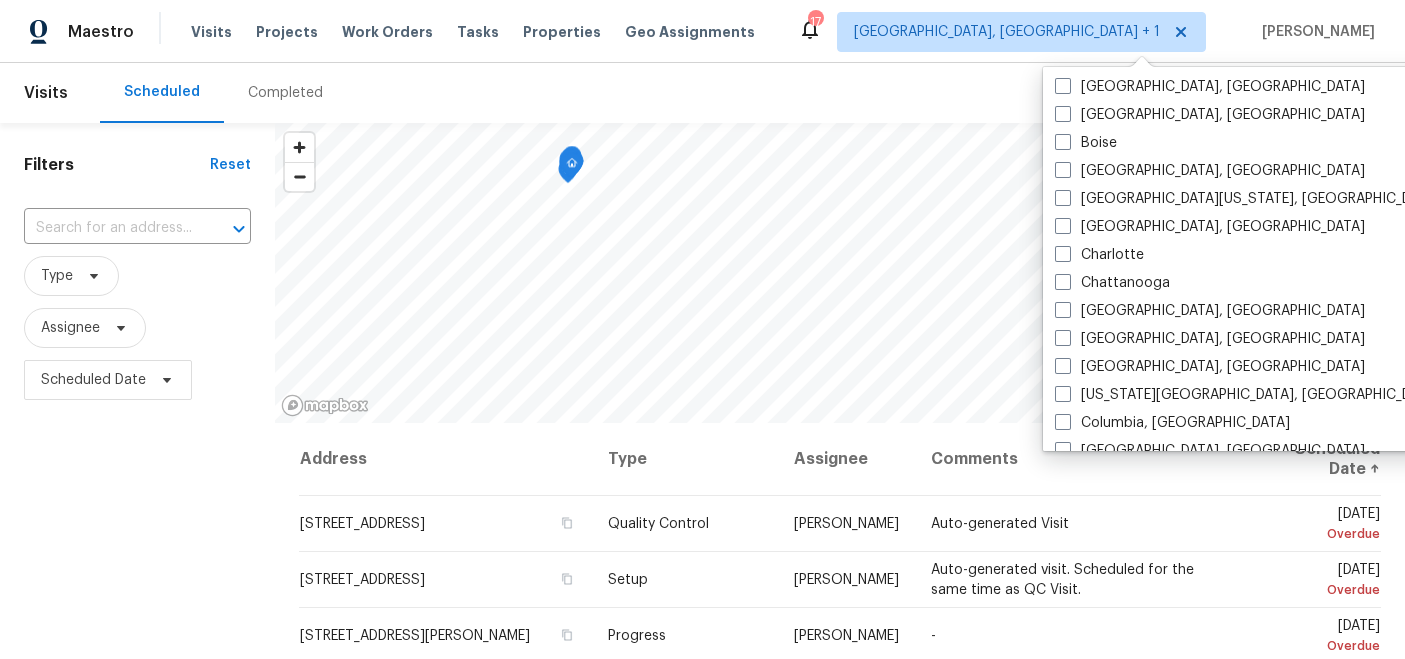 scroll, scrollTop: 0, scrollLeft: 0, axis: both 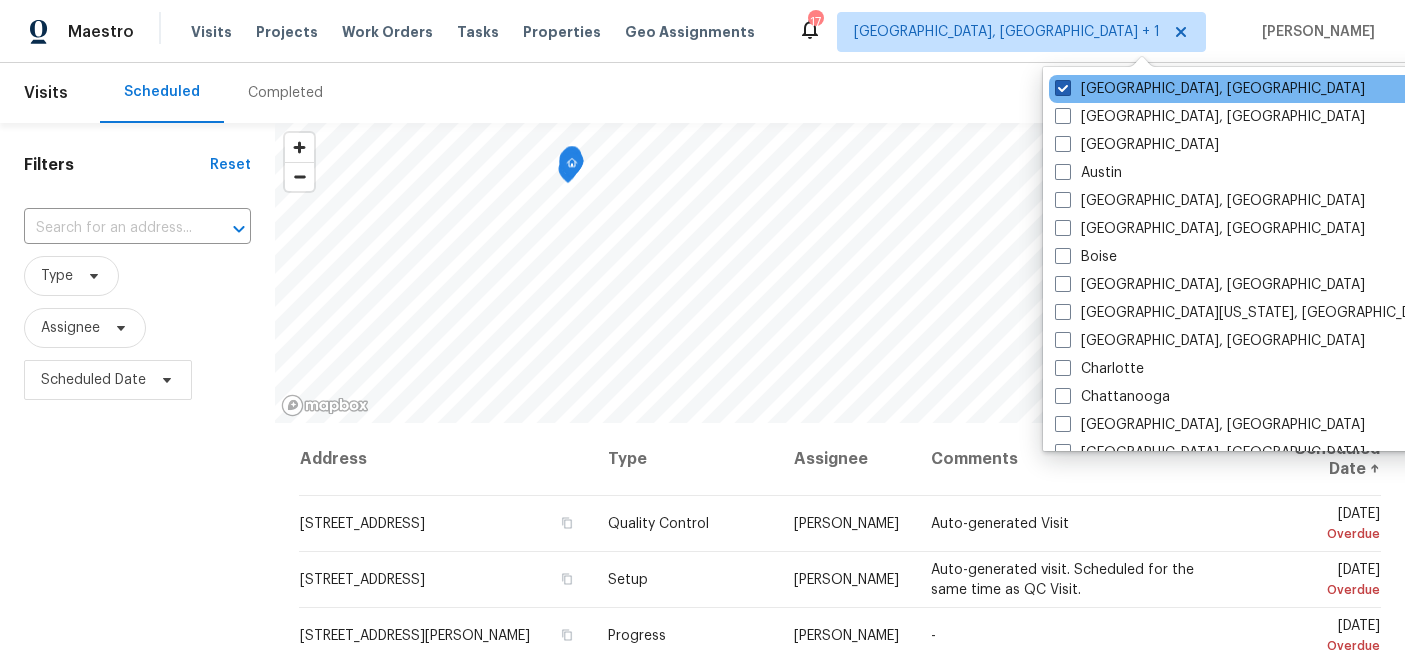 click at bounding box center [1063, 88] 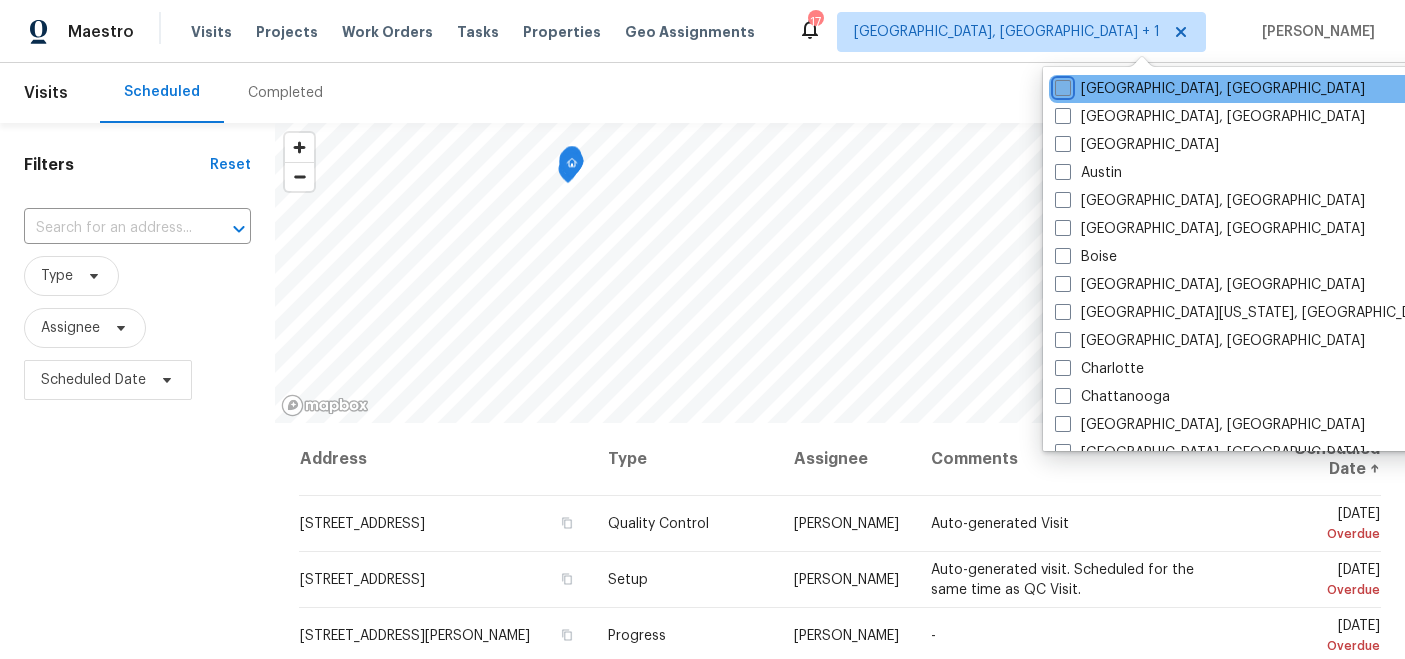 checkbox on "false" 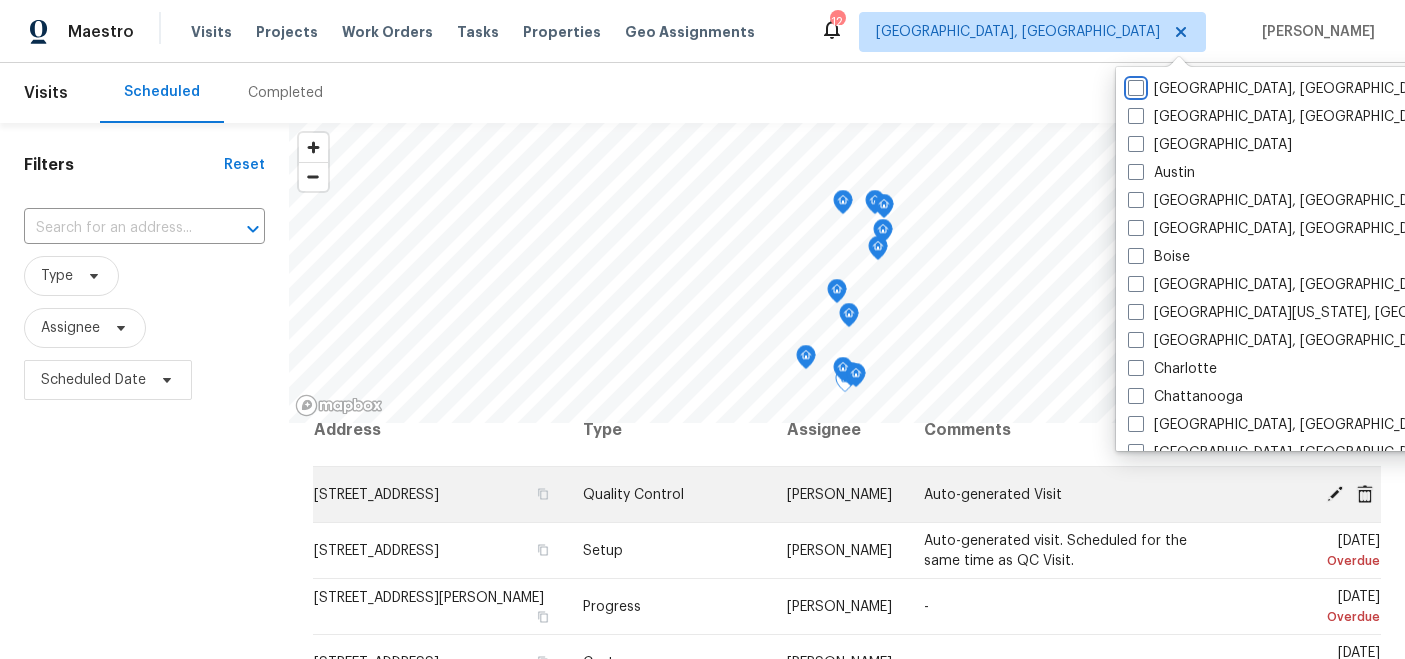 scroll, scrollTop: 42, scrollLeft: 0, axis: vertical 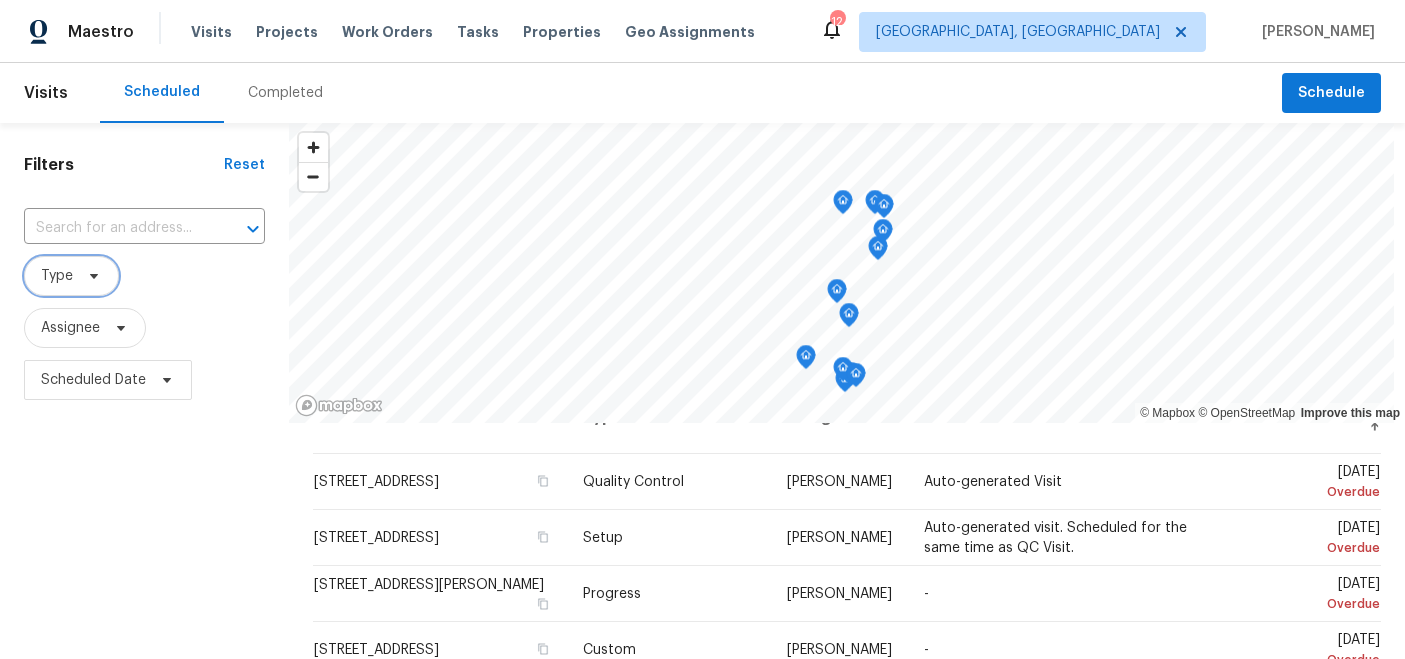 click on "Type" at bounding box center (71, 276) 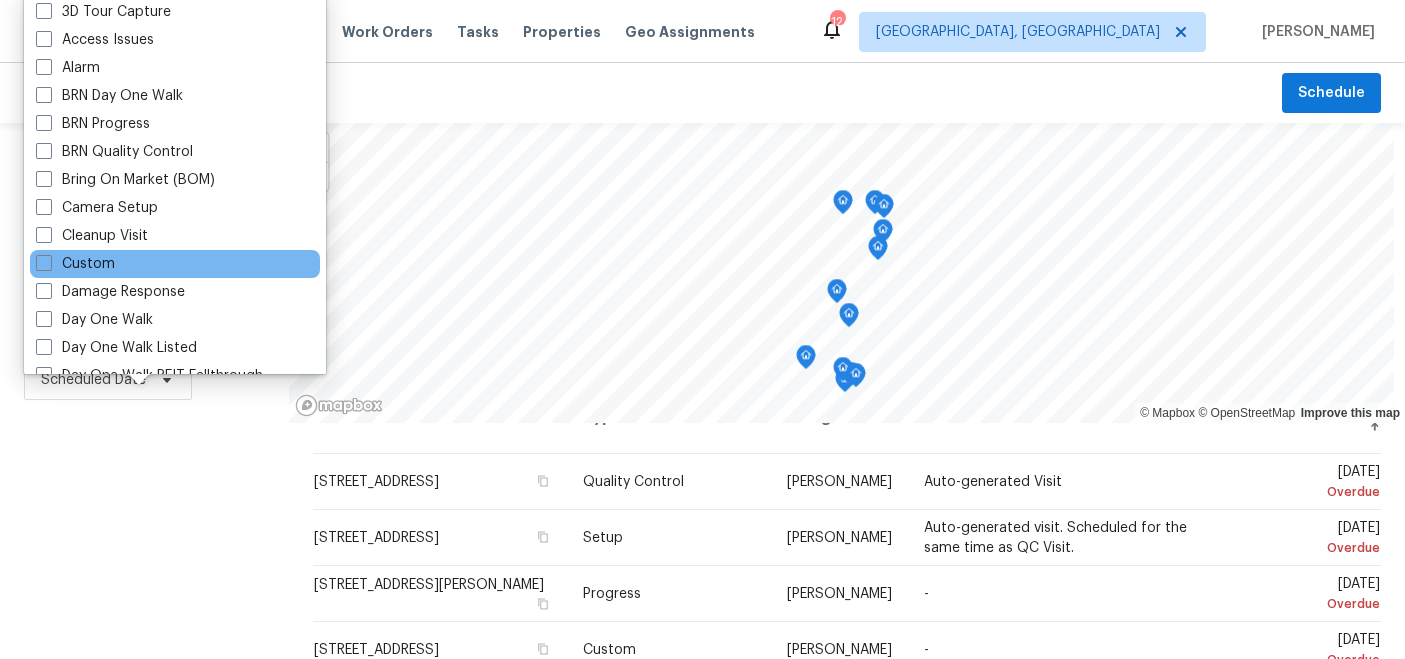 scroll, scrollTop: 56, scrollLeft: 0, axis: vertical 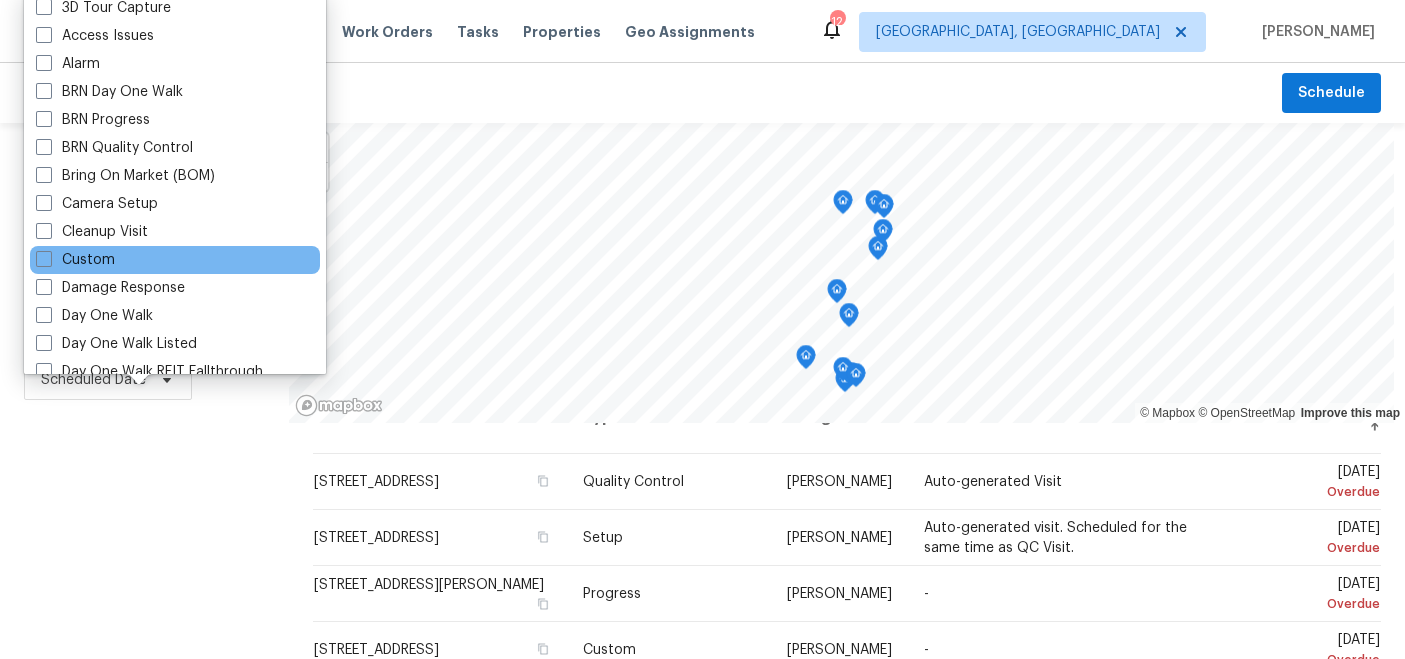 click on "Day One Walk" at bounding box center [94, 316] 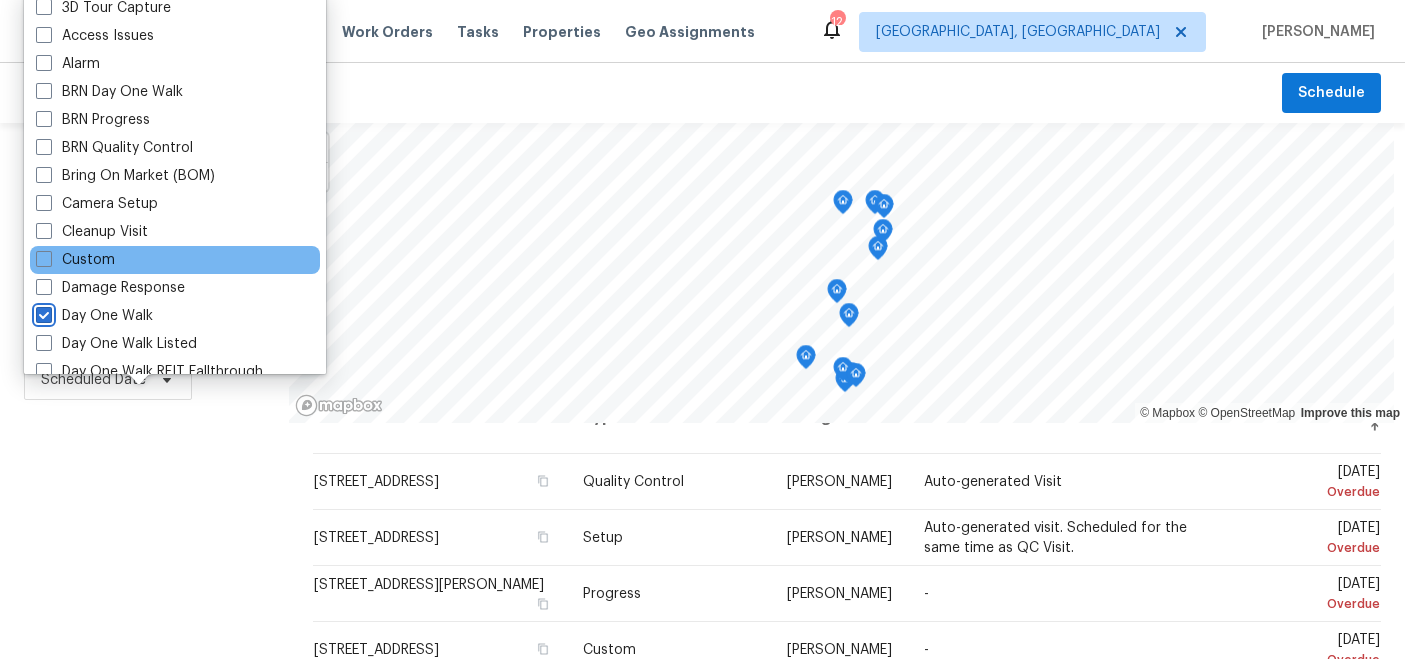checkbox on "true" 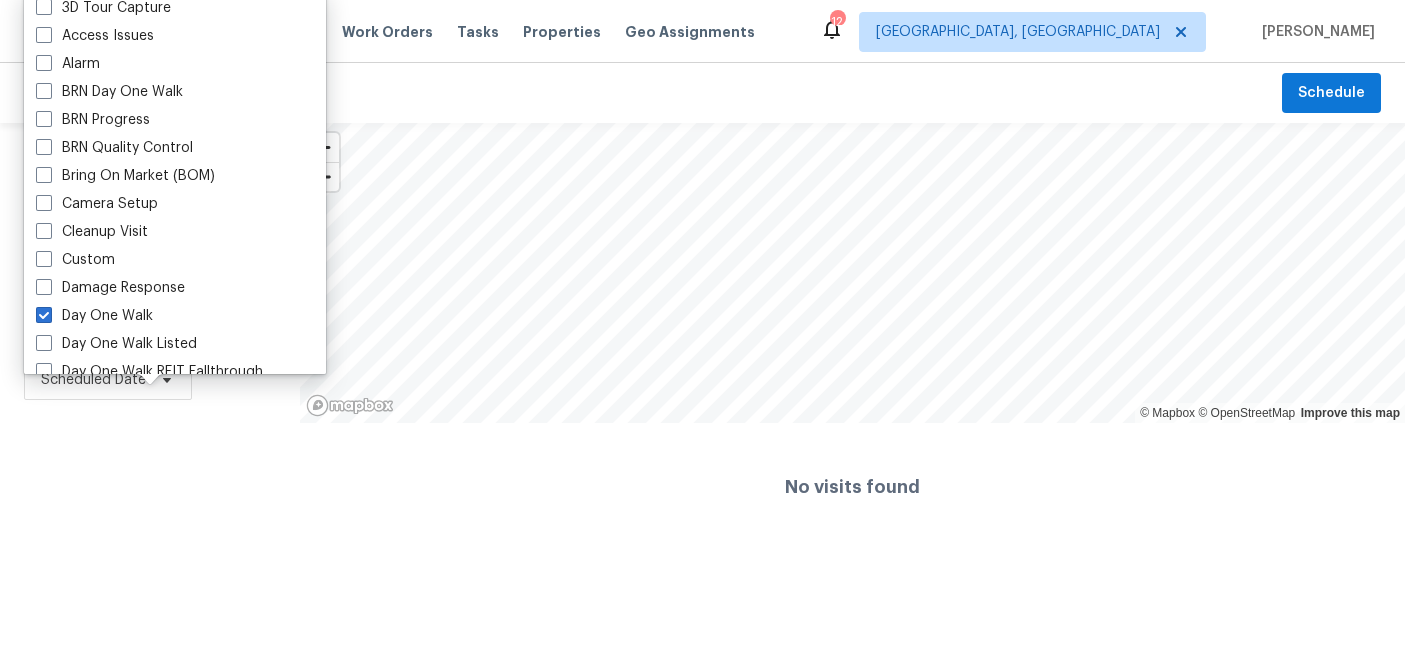 click on "Maestro Visits Projects Work Orders Tasks Properties Geo Assignments 12 [GEOGRAPHIC_DATA], [GEOGRAPHIC_DATA] [PERSON_NAME] Visits Scheduled Completed Schedule Filters Reset ​ Day One Walk Assignee Scheduled Date © Mapbox   © OpenStreetMap   Improve this map No visits found
3D Tour Capture Access Issues Alarm BRN Day One Walk BRN Progress BRN Quality Control Bring On Market (BOM) Camera Setup Cleanup Visit Custom Damage Response Day One Walk Day One Walk Listed Day One Walk REIT Fallthrough Diligence Fallthrough Setup Final Walkthrough Floor Plan Scan Full On-Site Assessment HOA Violation High Utility Usage Home Feedback P0 Home Feedback P1 Home Feedback P2 Home Health Checkup Home Risk Change Response In-Person Walkthrough Incident Response Interior Assessment Inventory Clean [PERSON_NAME] Issue Late Checkout Walkthrough Leak Listed Clean and Audit - DO NOT USE Listed Inventory Diagnostic Living Area Square Footage Lockbox Drop Off LwOD Signpost Installation LwOD Signpost Removal New Listing Audit OBO Acquisition ODA Access P3 Issues" at bounding box center (702, 275) 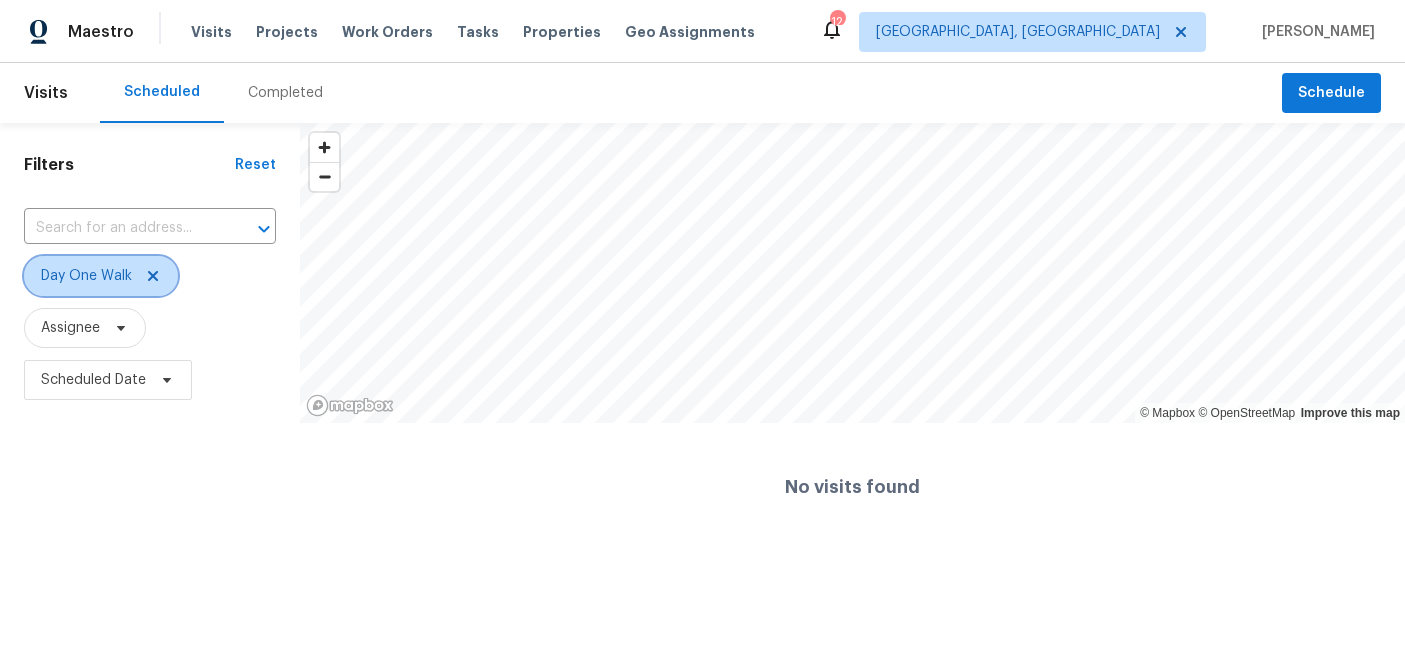 click 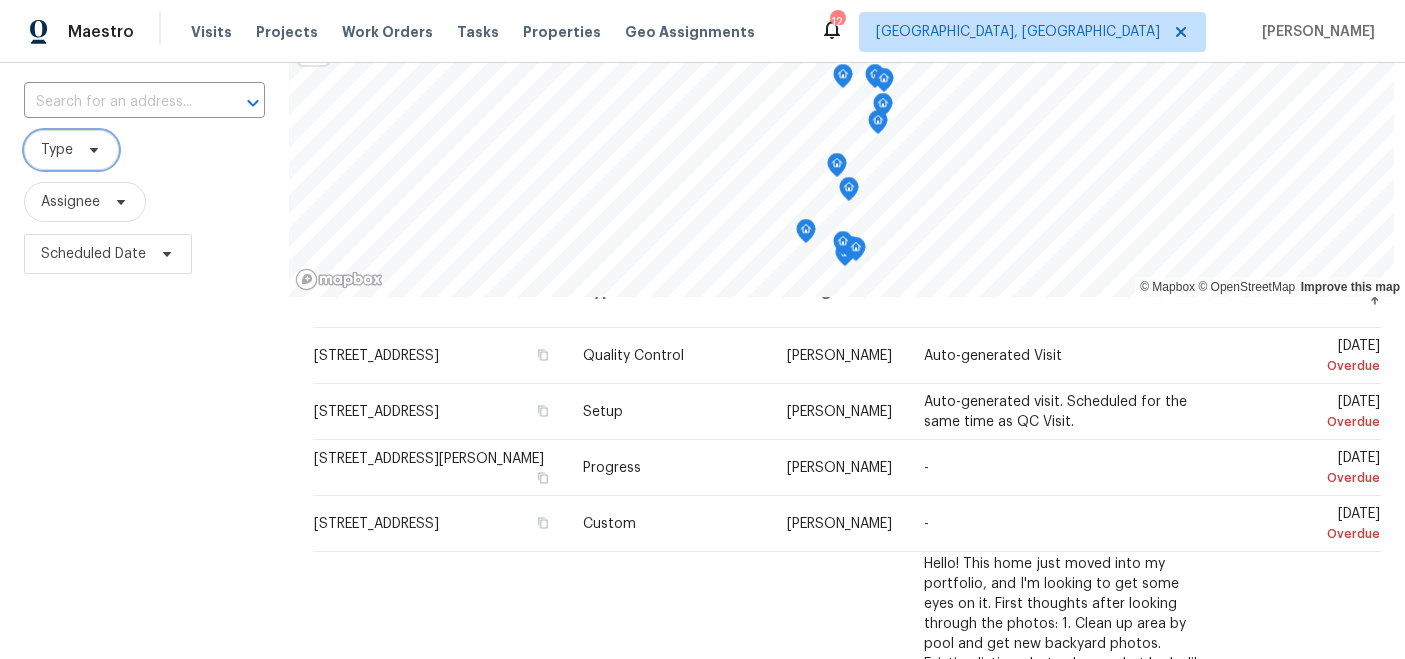 scroll, scrollTop: 291, scrollLeft: 0, axis: vertical 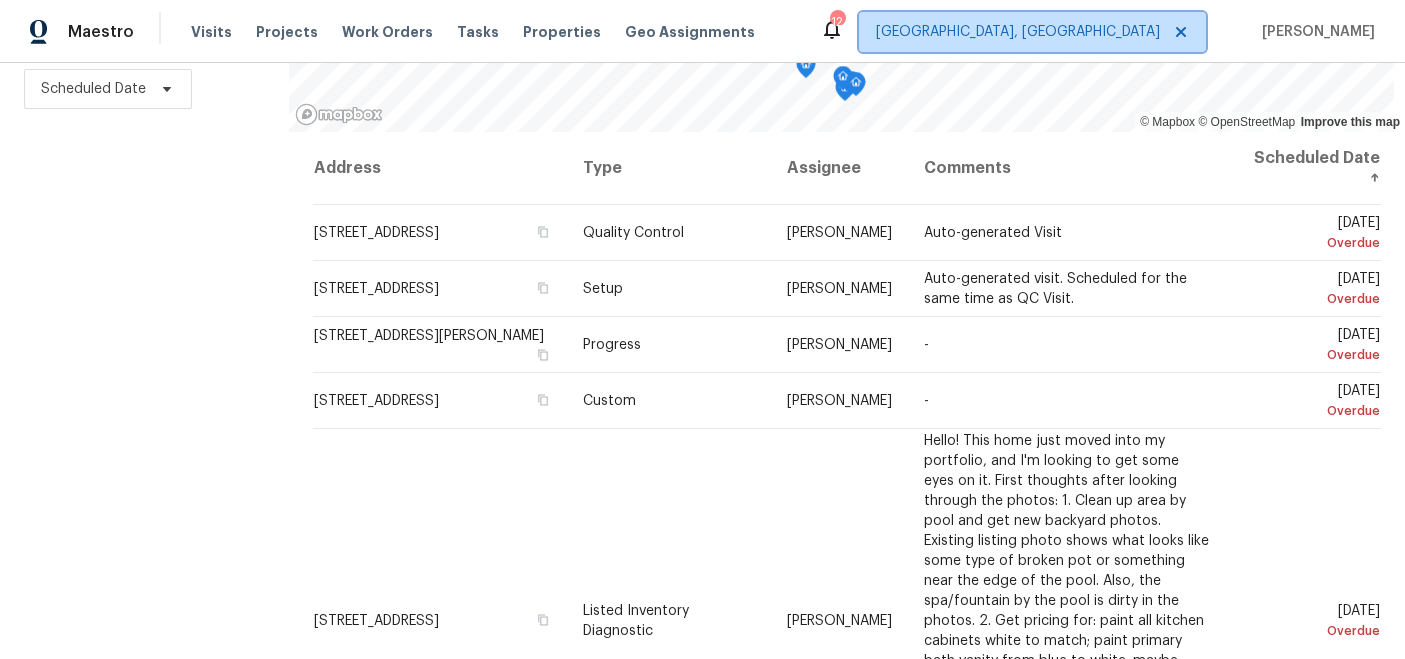 click on "[GEOGRAPHIC_DATA], [GEOGRAPHIC_DATA]" at bounding box center (1018, 32) 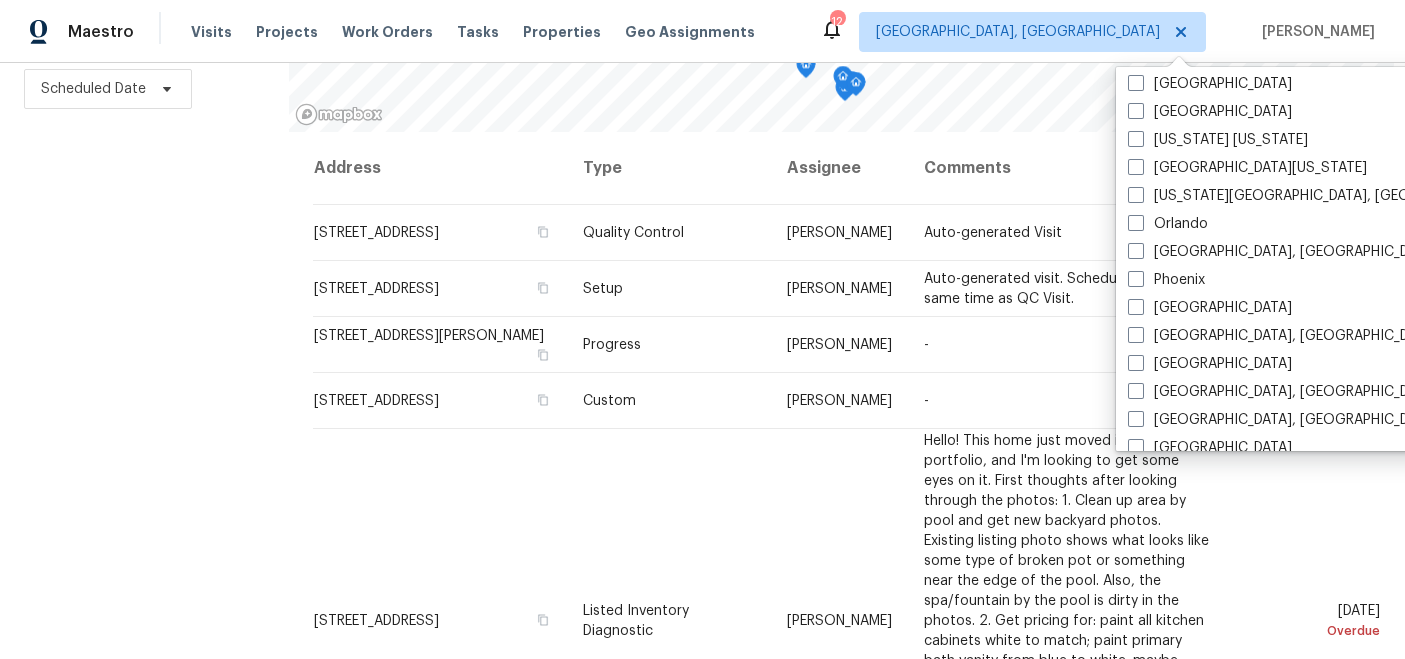 scroll, scrollTop: 1340, scrollLeft: 0, axis: vertical 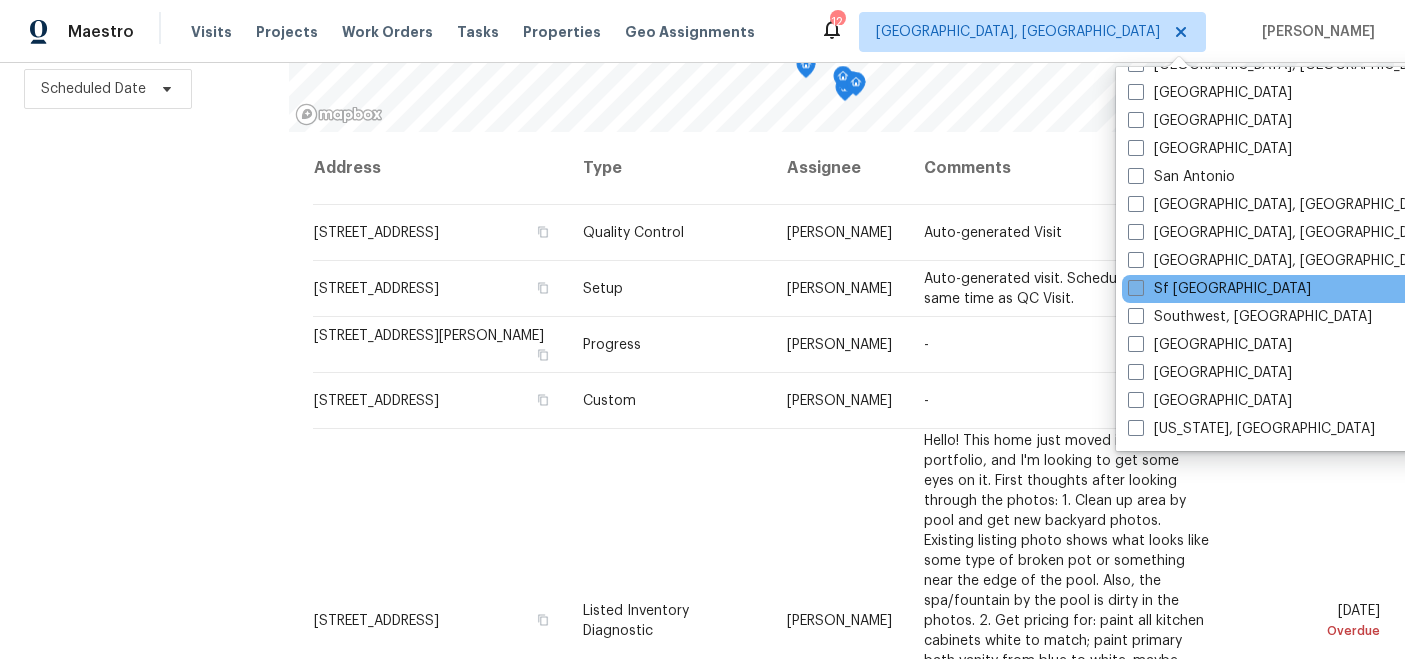 click on "Sf [GEOGRAPHIC_DATA]" at bounding box center [1219, 289] 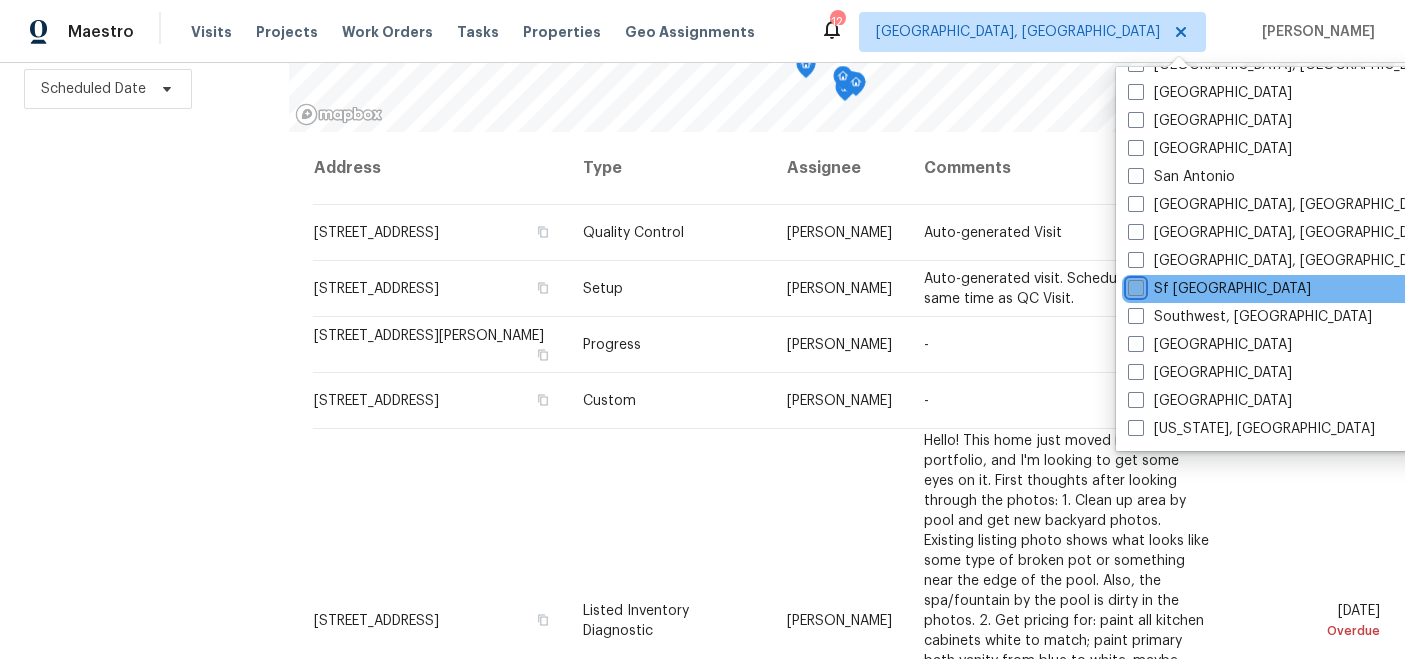 click on "Sf [GEOGRAPHIC_DATA]" at bounding box center (1134, 285) 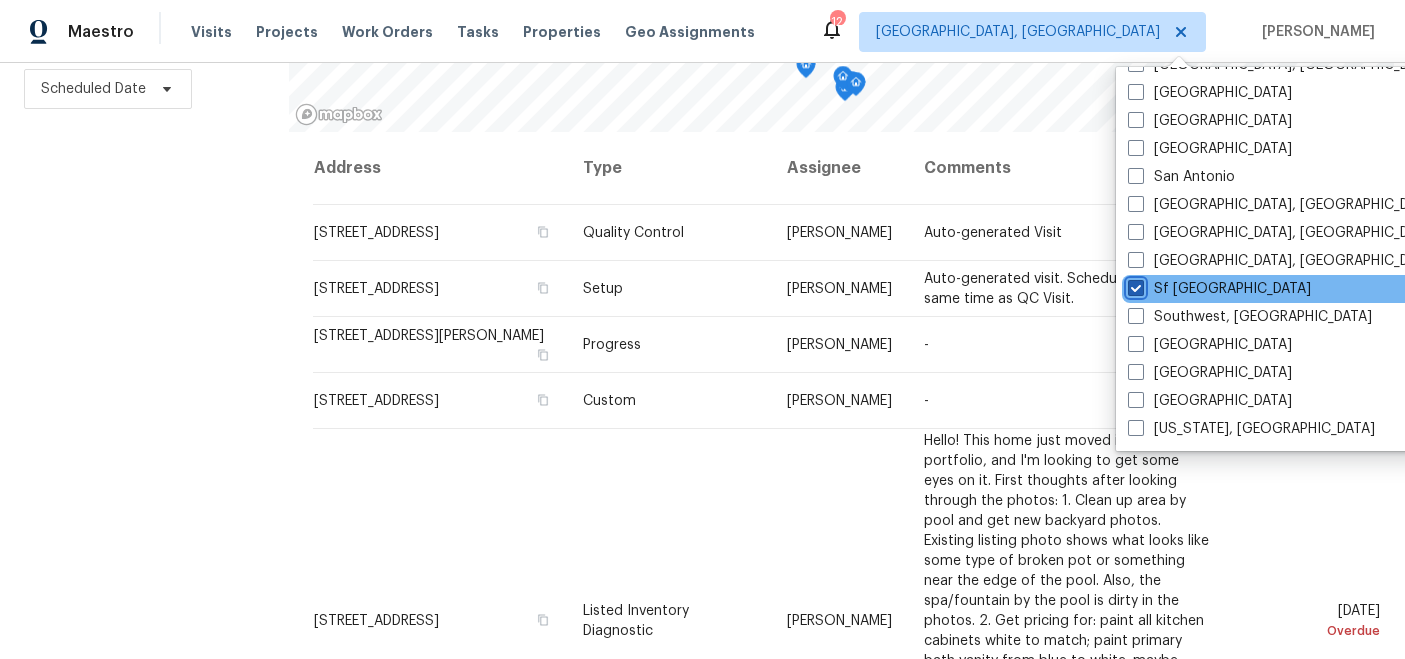checkbox on "true" 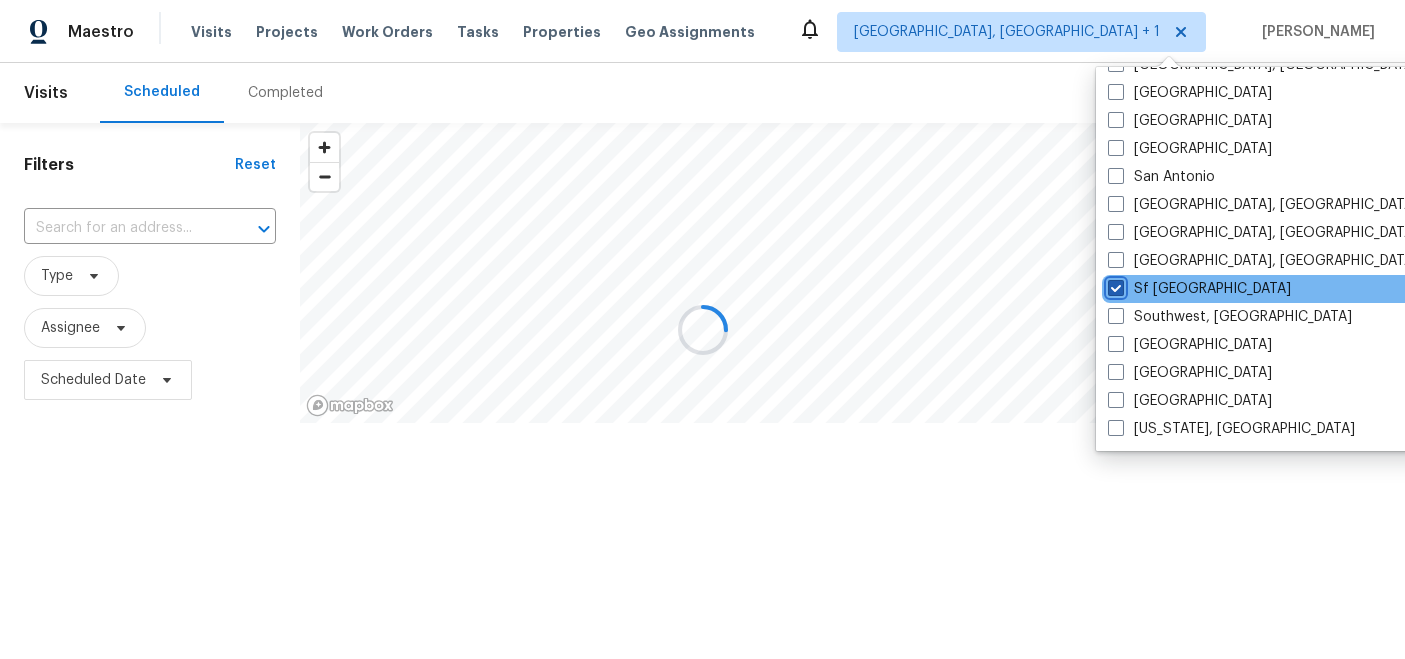 scroll, scrollTop: 0, scrollLeft: 0, axis: both 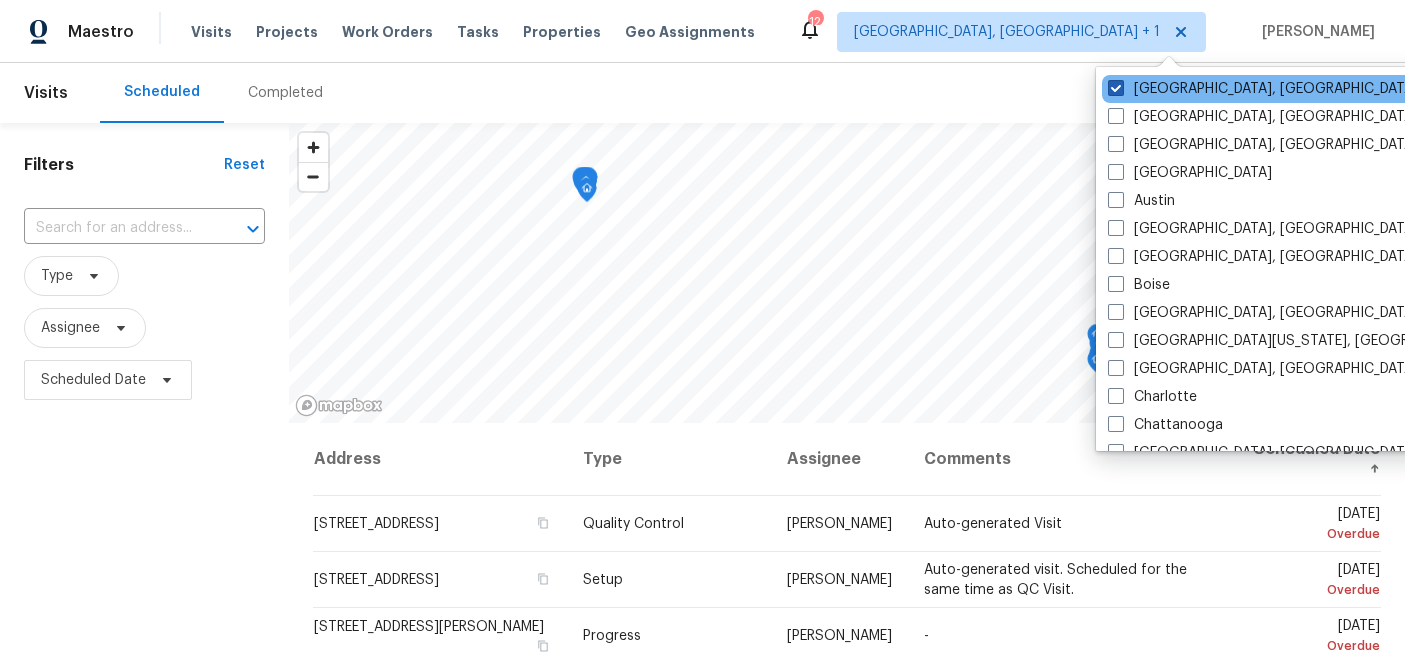 click at bounding box center (1116, 88) 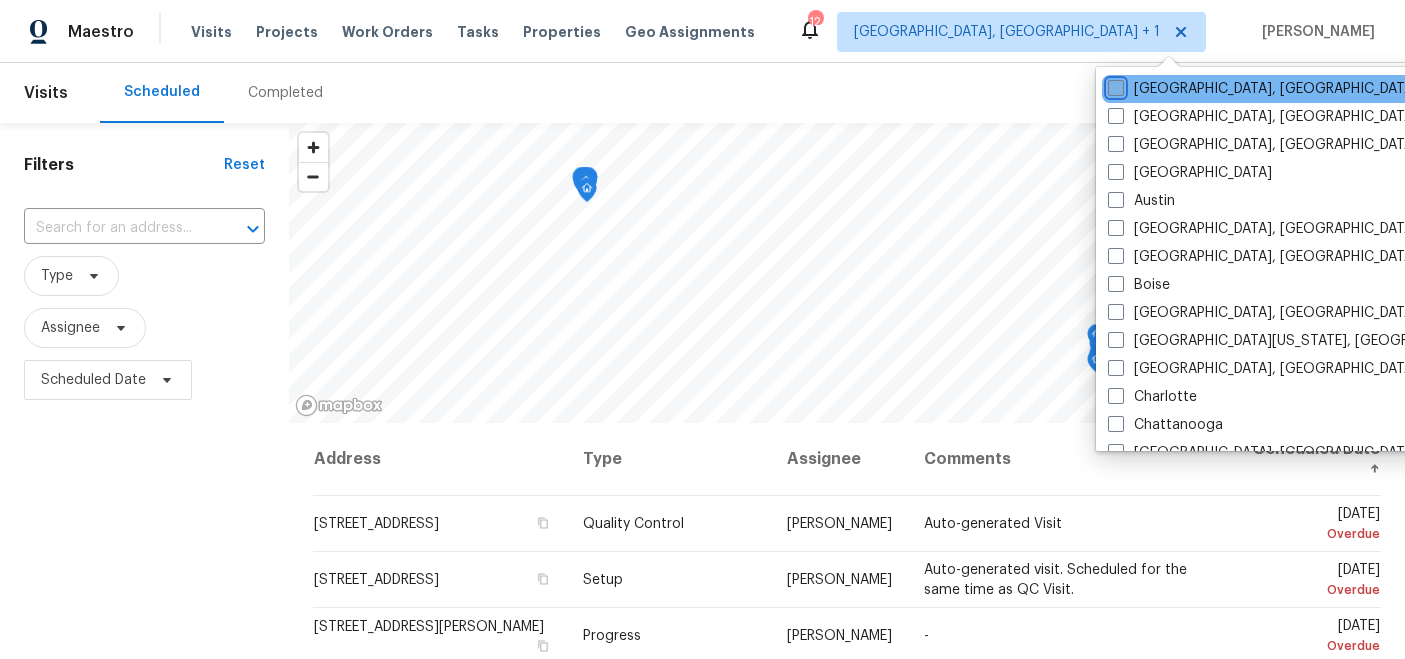 checkbox on "false" 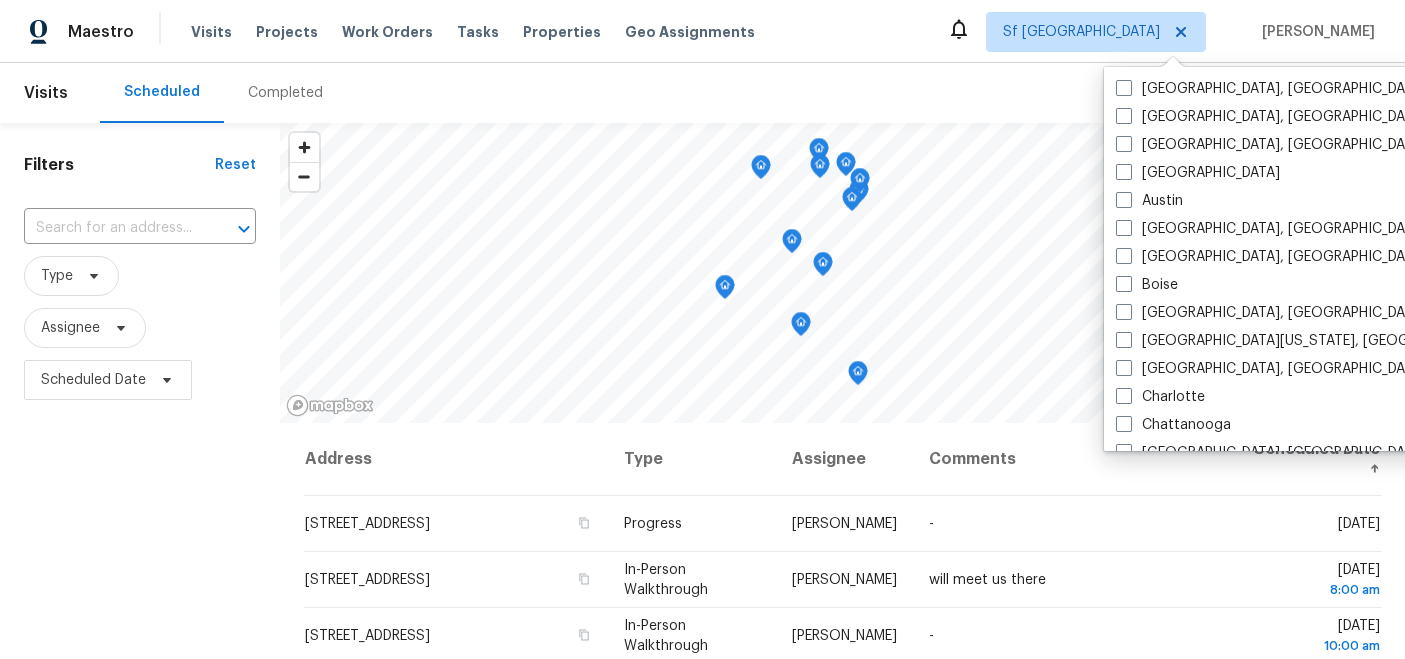 click on "Filters Reset ​ Type Assignee Scheduled Date" at bounding box center (140, 536) 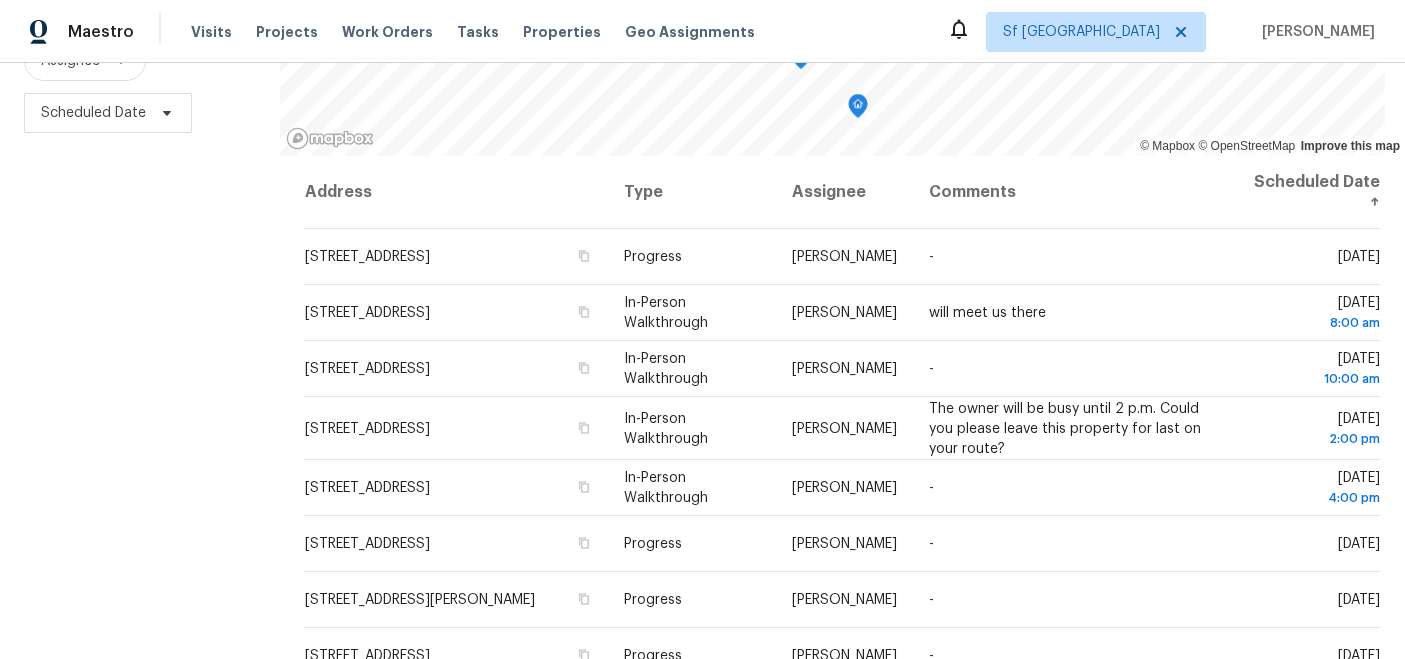 scroll, scrollTop: 291, scrollLeft: 0, axis: vertical 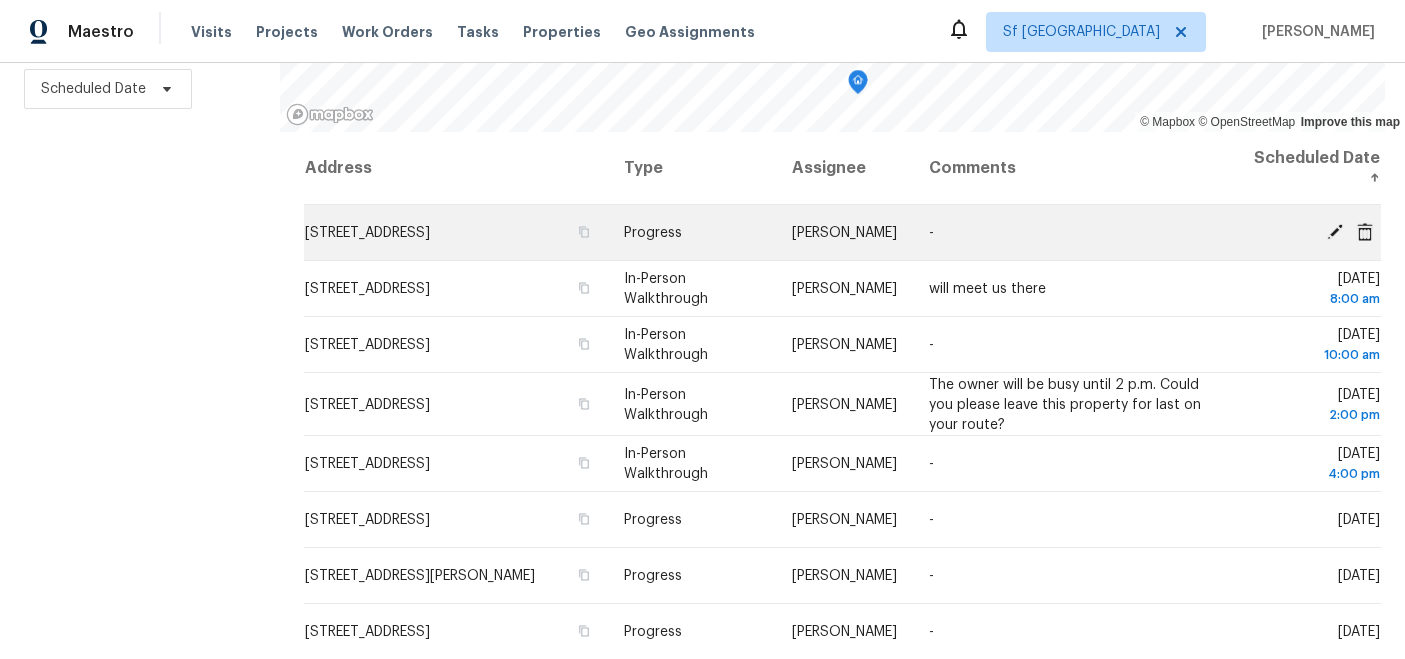click 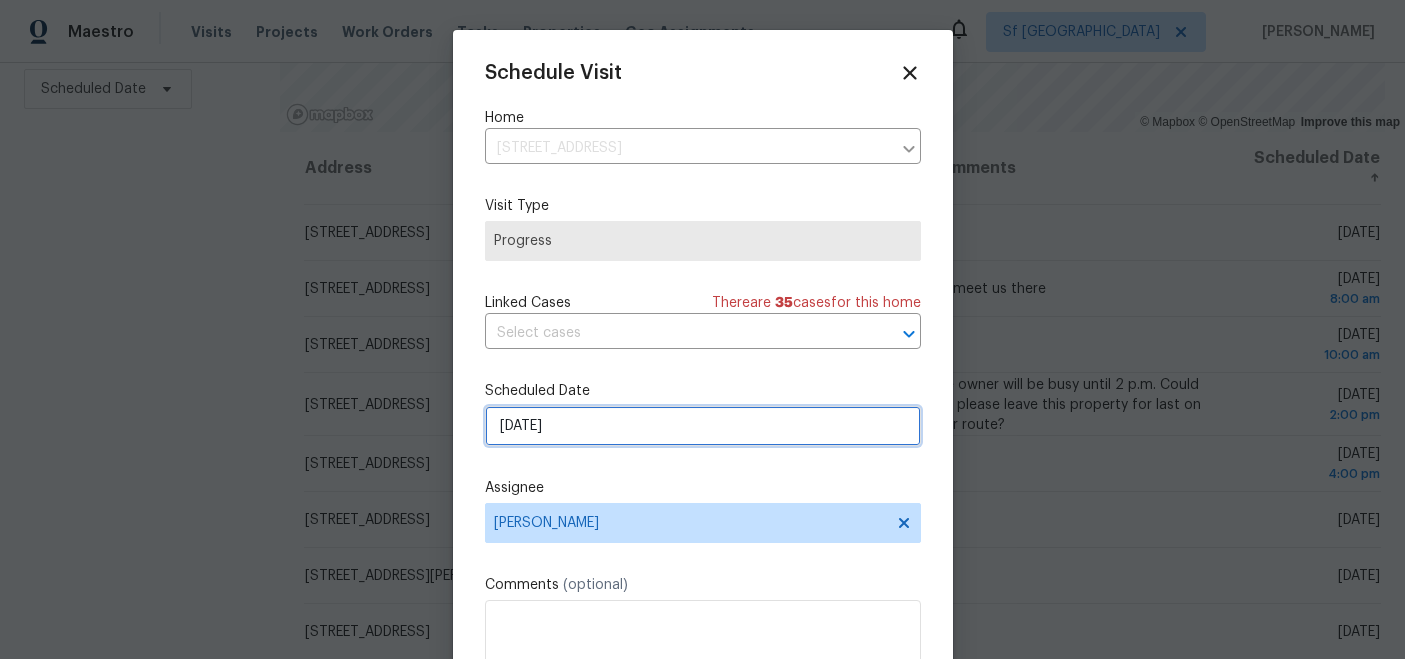 click on "[DATE]" at bounding box center [703, 426] 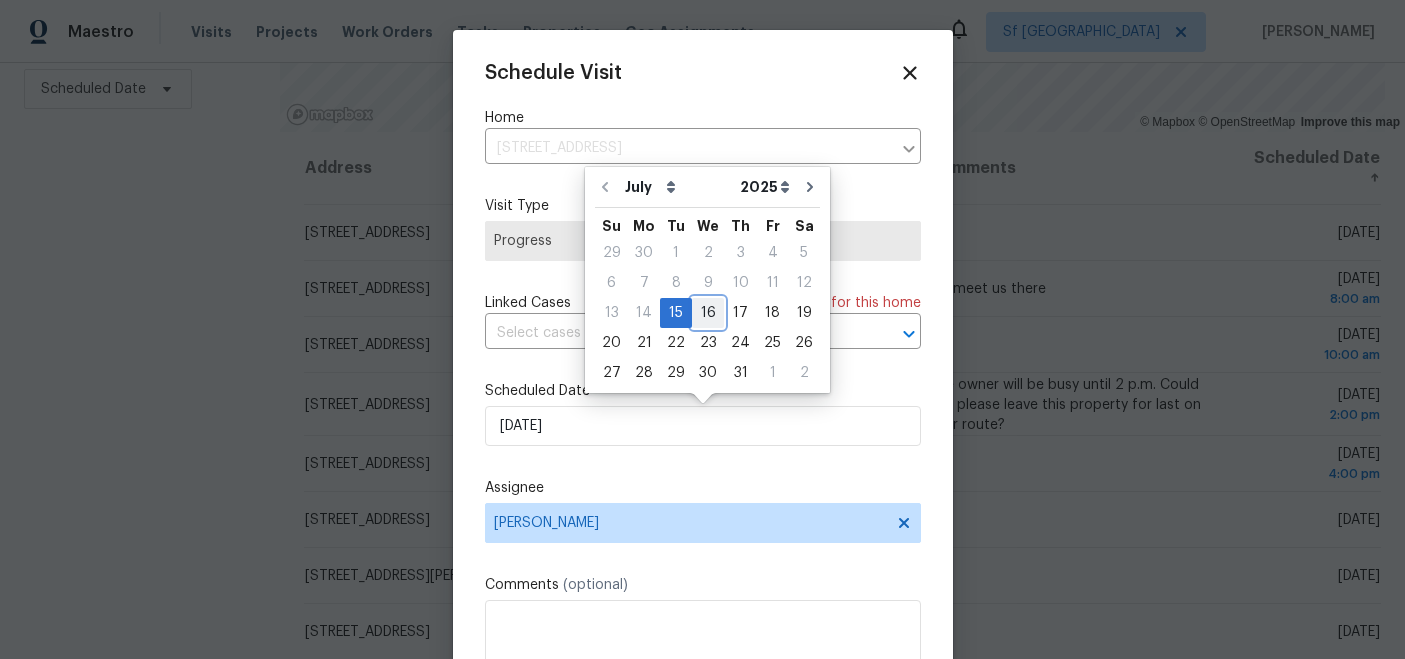 click on "16" at bounding box center [708, 313] 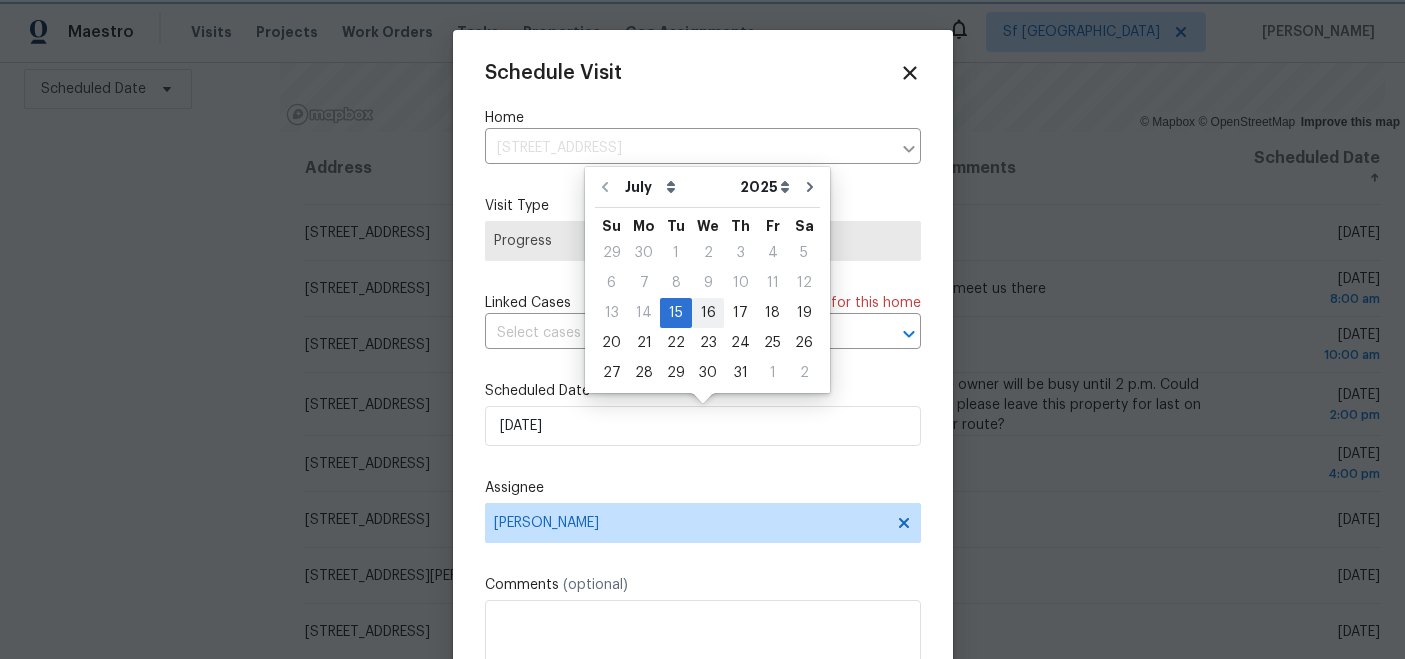type on "[DATE]" 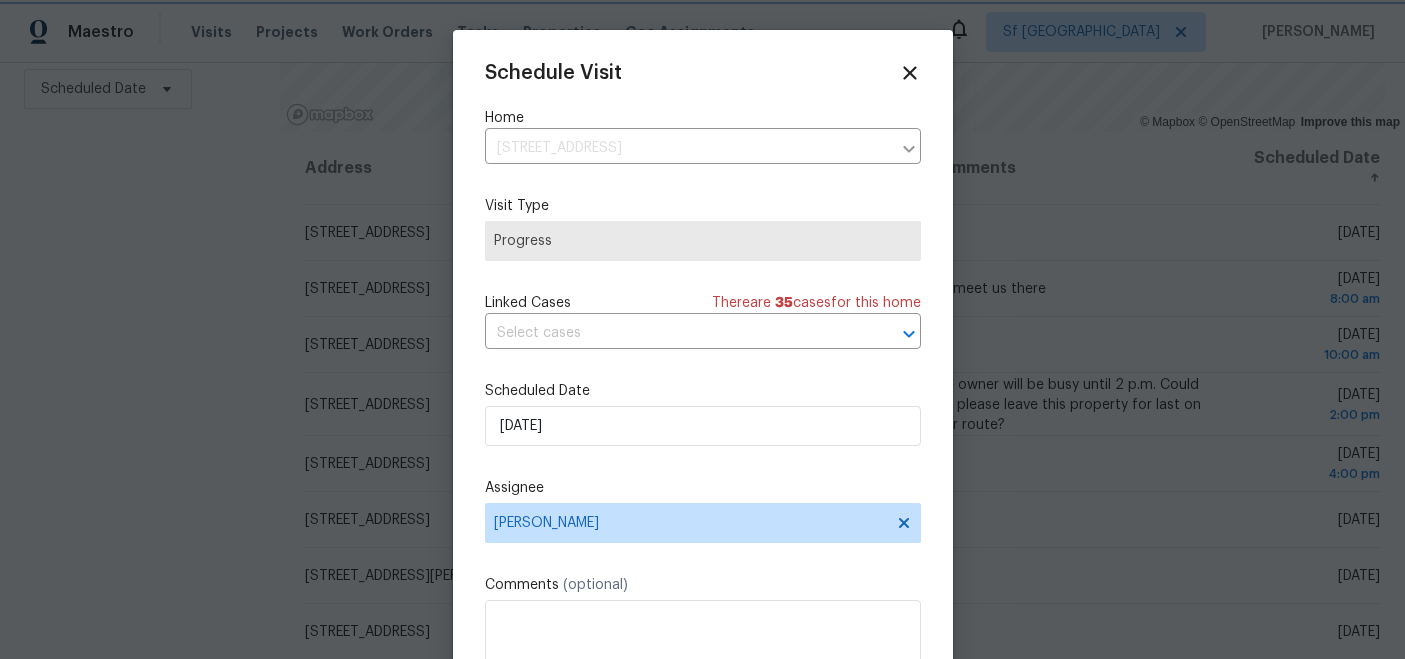 scroll, scrollTop: 36, scrollLeft: 0, axis: vertical 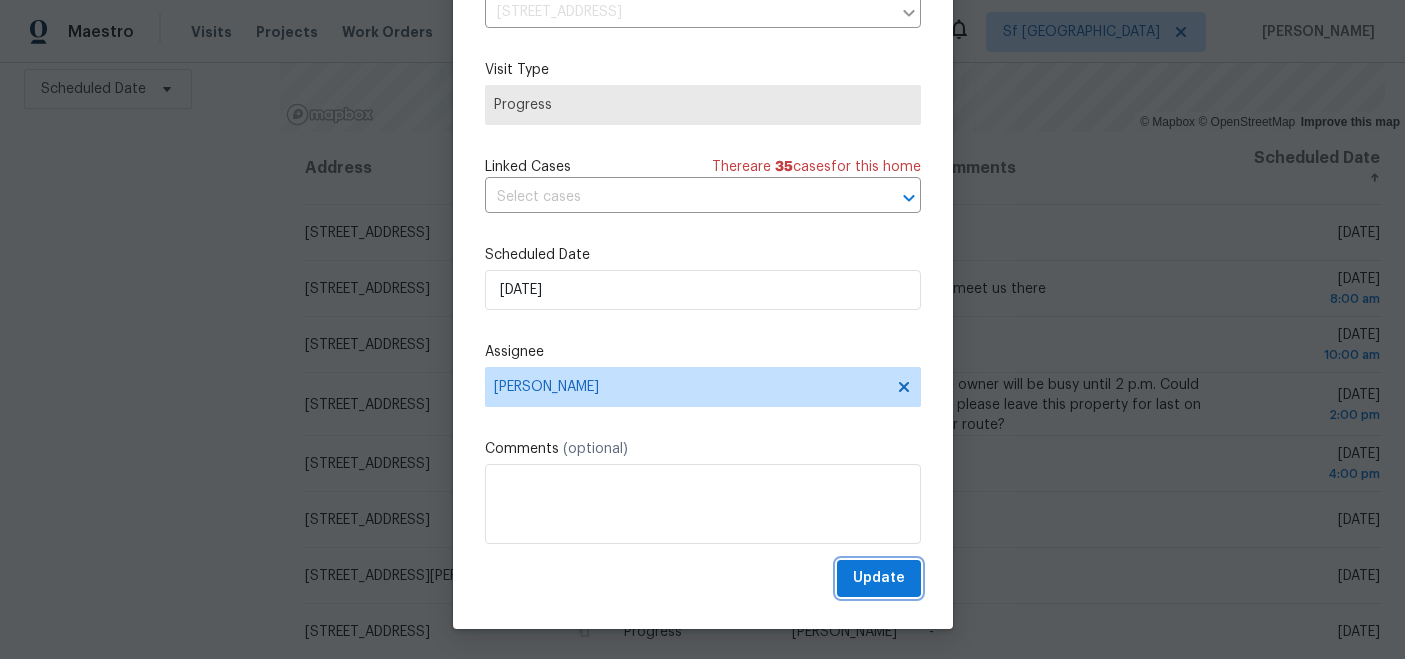 click on "Update" at bounding box center [879, 578] 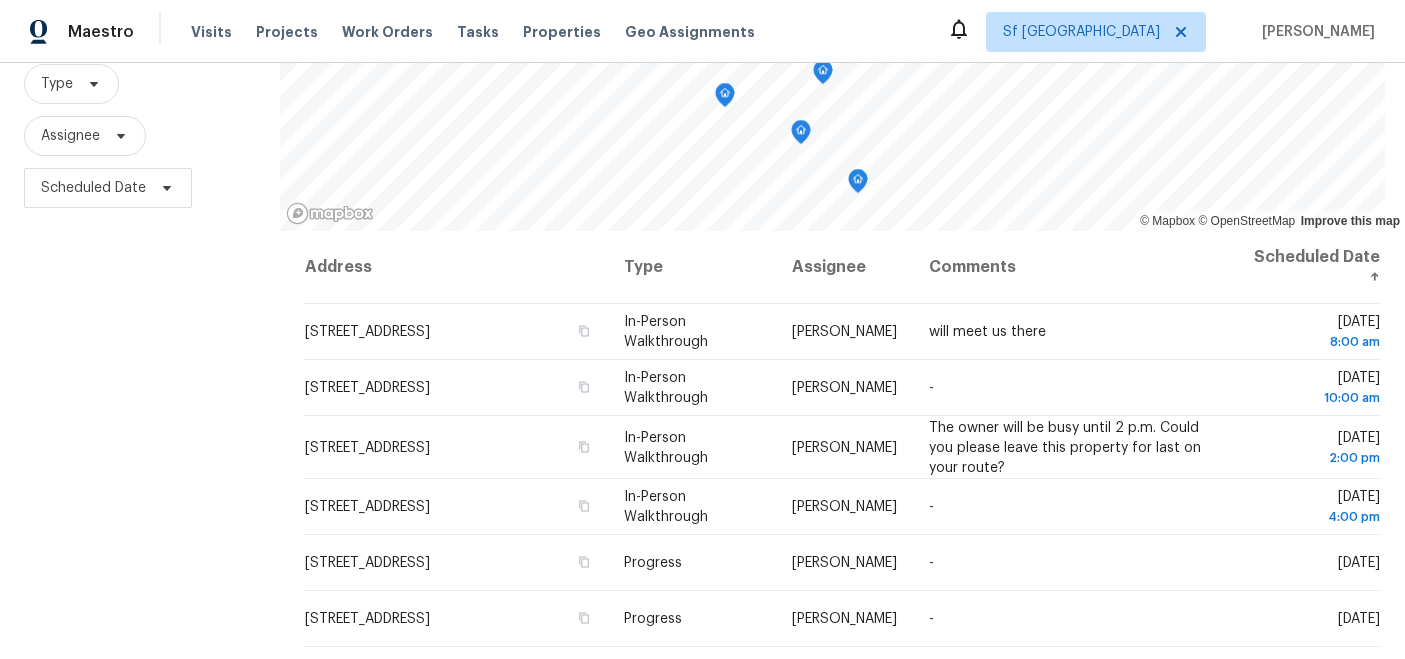 scroll, scrollTop: 135, scrollLeft: 0, axis: vertical 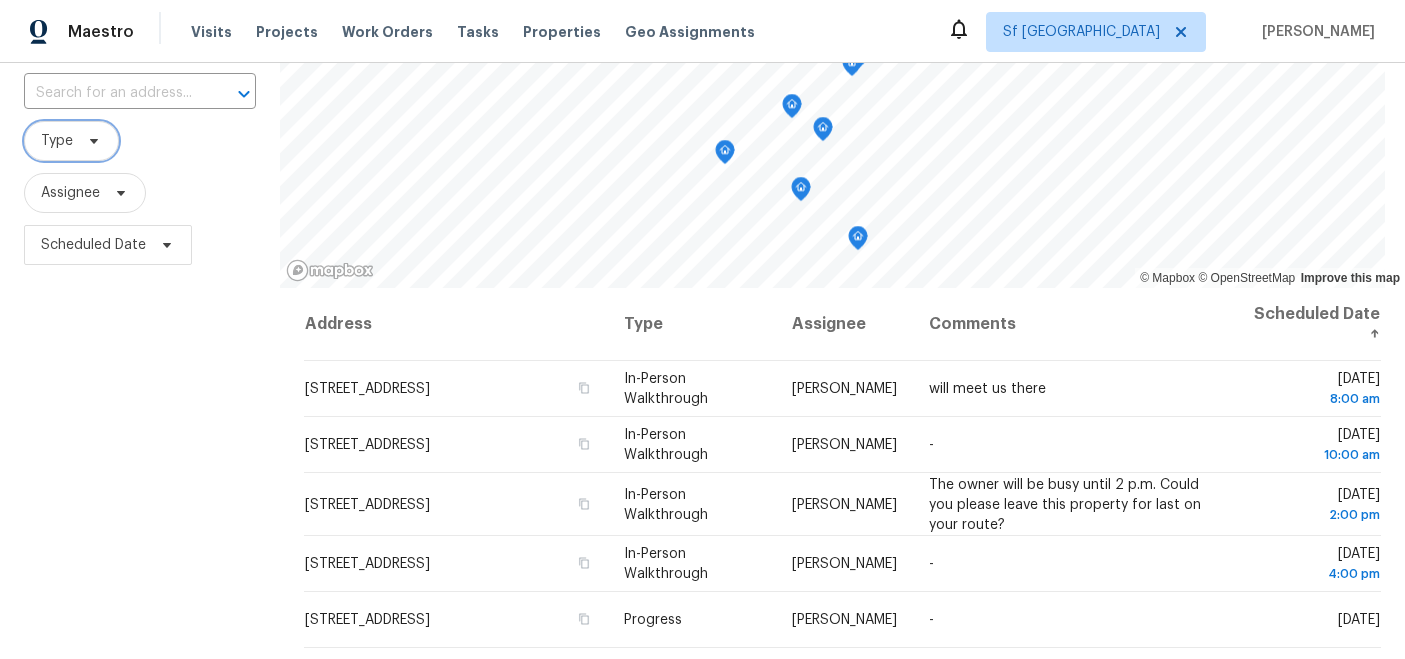 click on "Type" at bounding box center (71, 141) 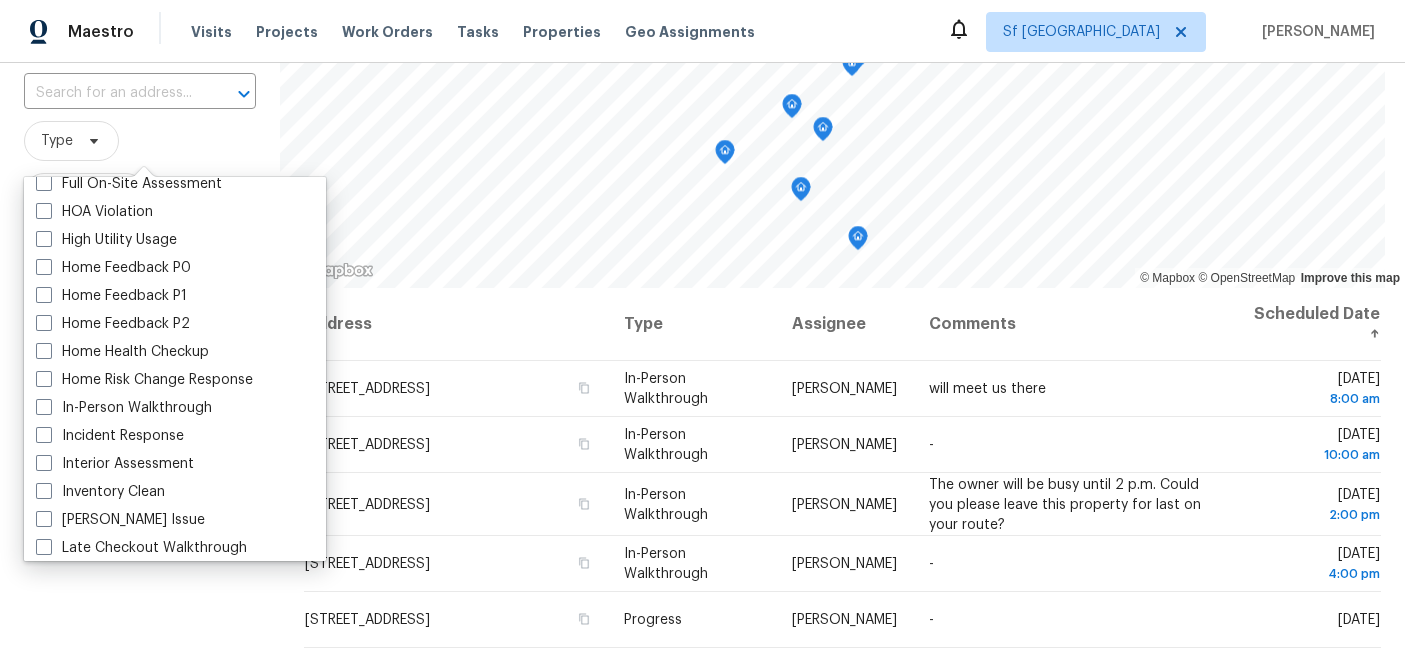 scroll, scrollTop: 580, scrollLeft: 0, axis: vertical 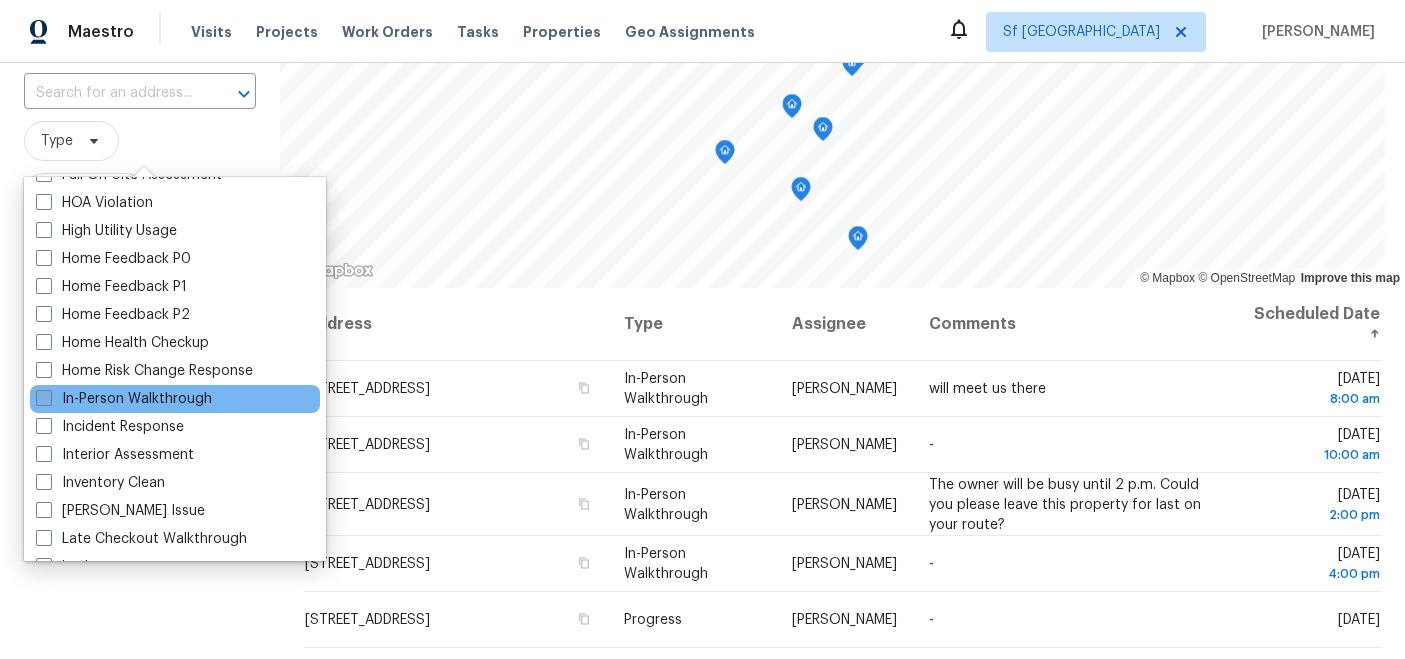 click on "In-Person Walkthrough" at bounding box center (124, 399) 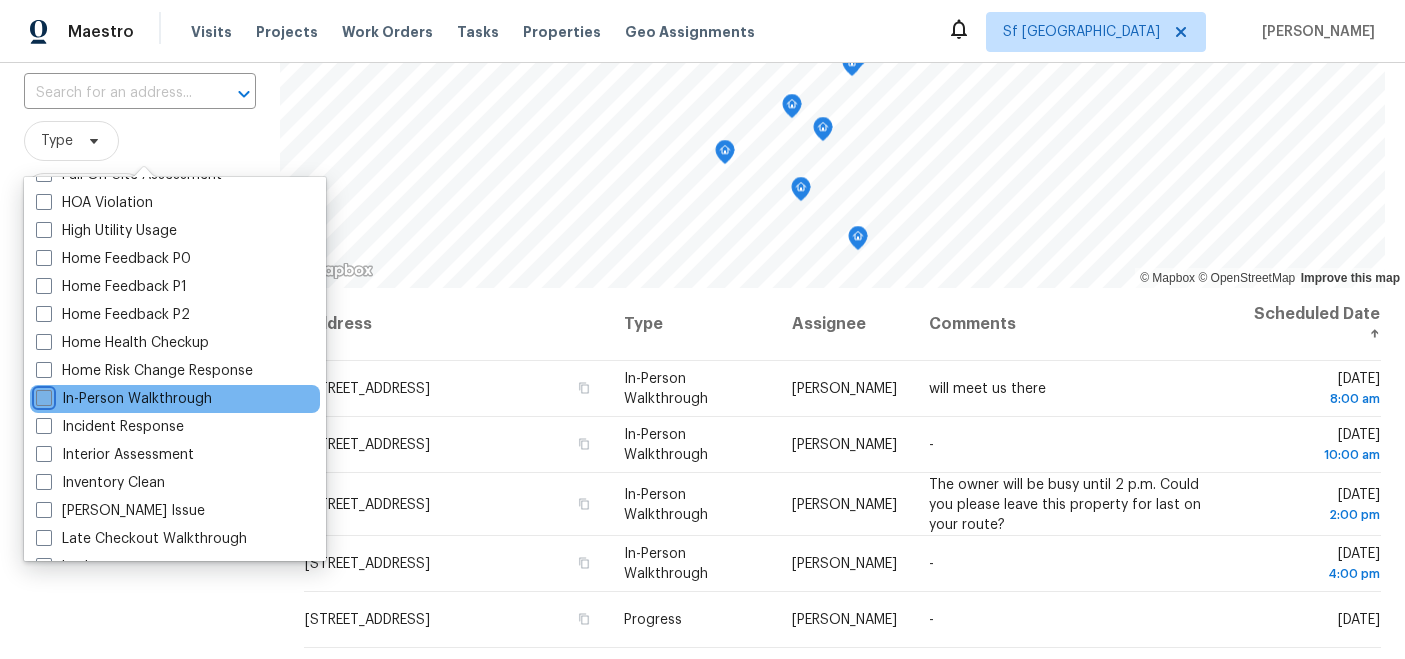 click on "In-Person Walkthrough" at bounding box center (42, 395) 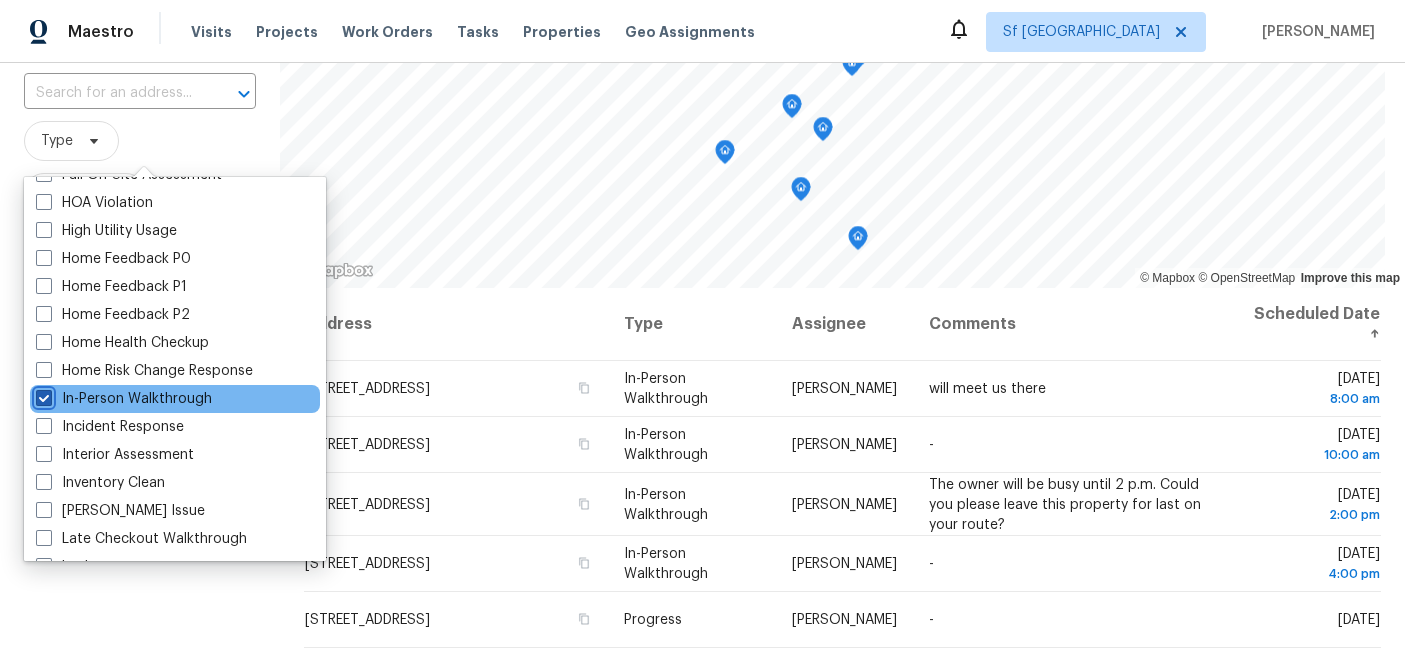 checkbox on "true" 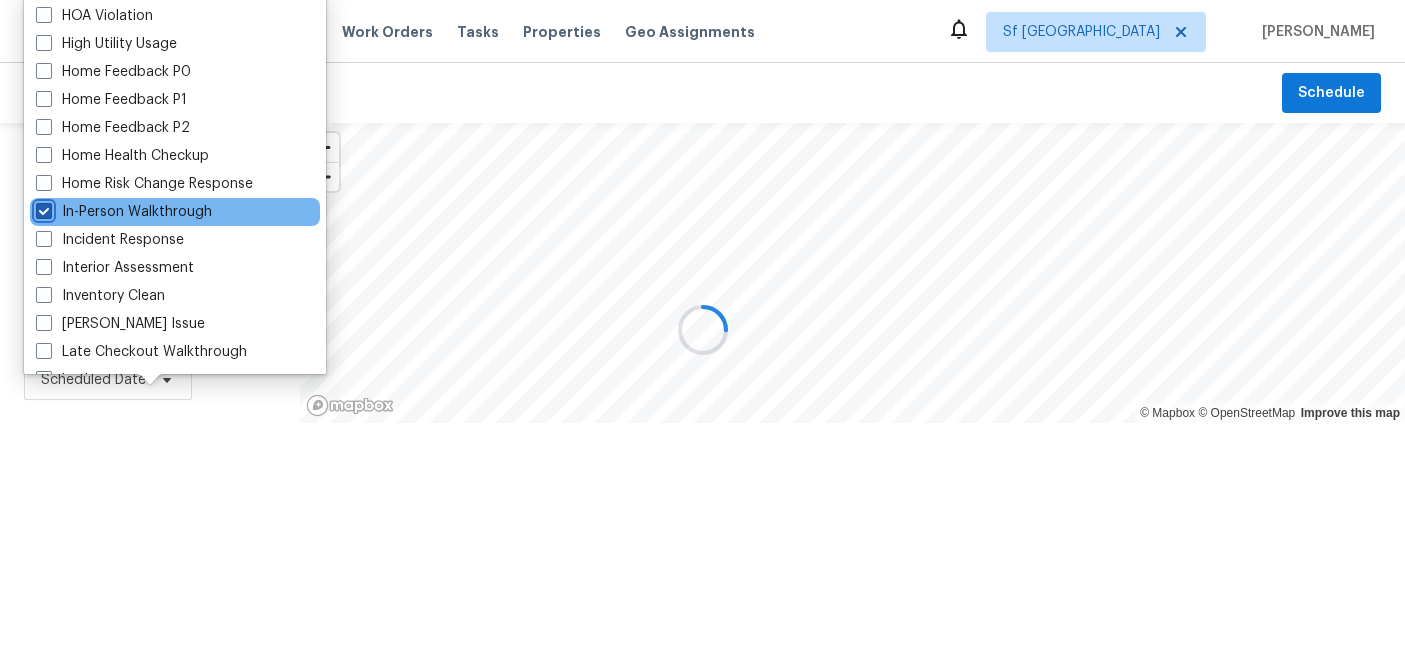 scroll, scrollTop: 0, scrollLeft: 0, axis: both 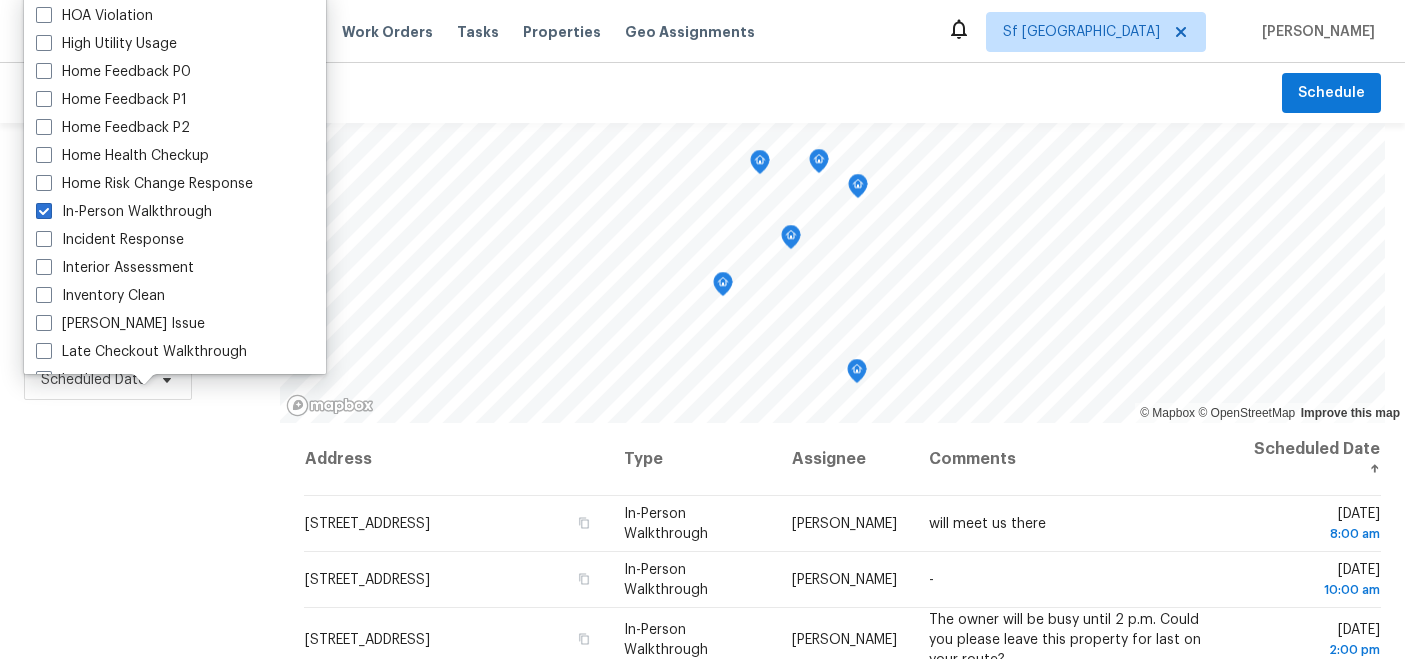 click on "Filters Reset ​ In-Person Walkthrough Assignee Scheduled Date" at bounding box center [140, 536] 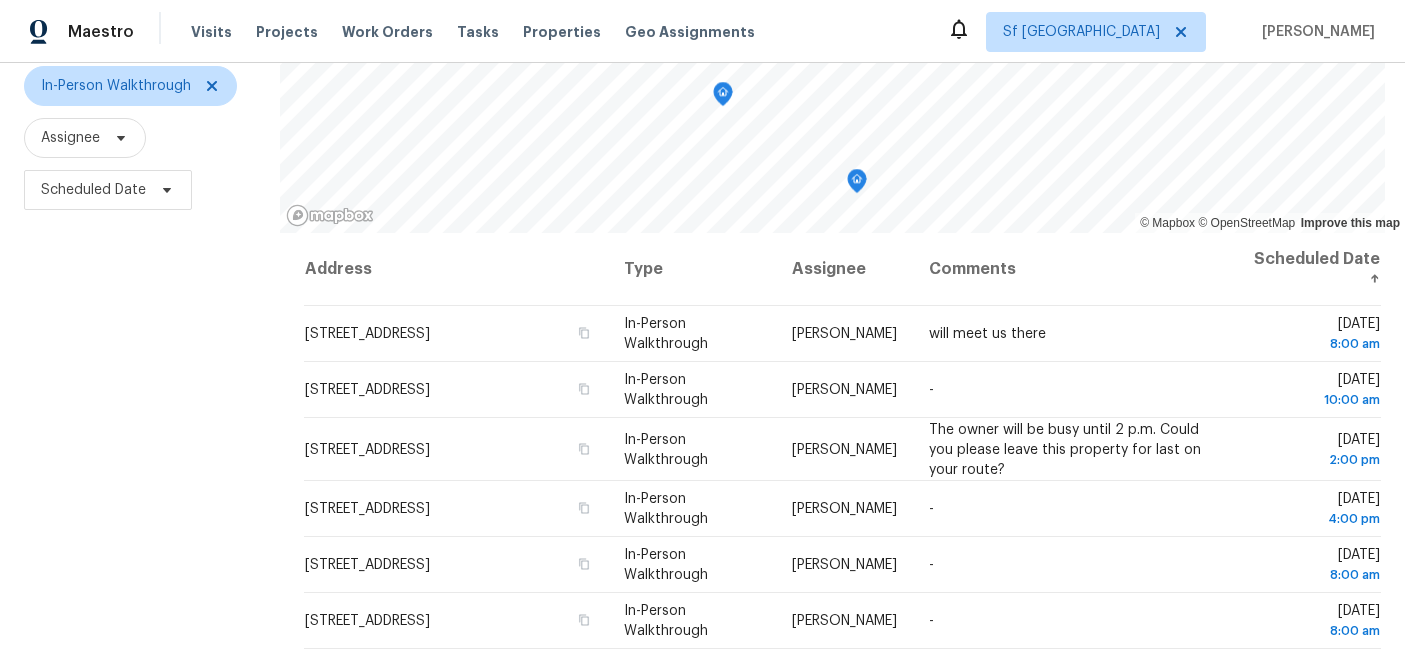 scroll, scrollTop: 195, scrollLeft: 0, axis: vertical 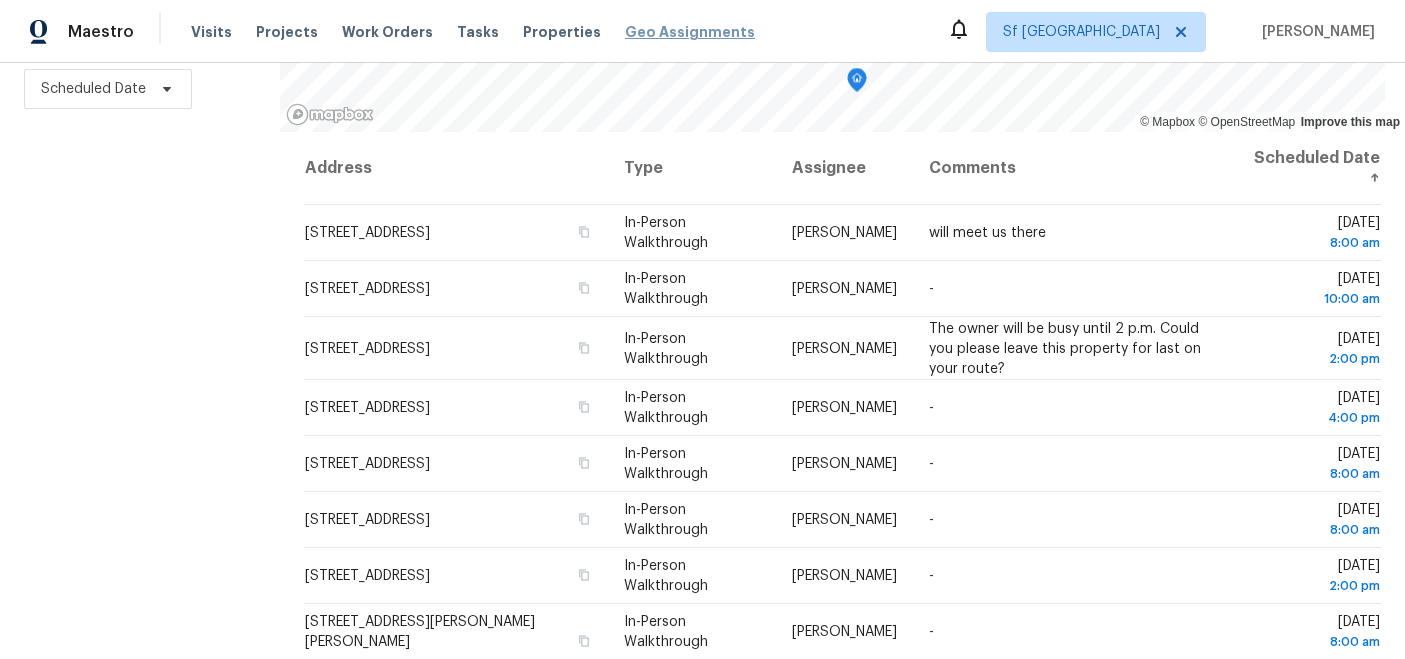 click on "Geo Assignments" at bounding box center (690, 32) 